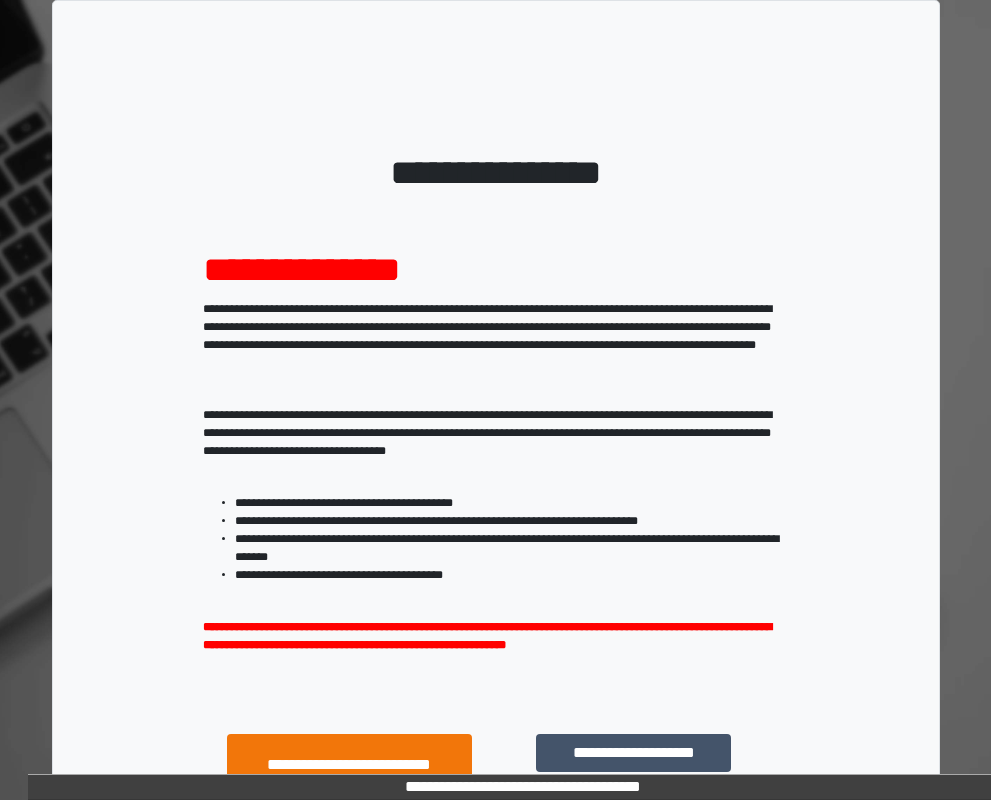 scroll, scrollTop: 0, scrollLeft: 0, axis: both 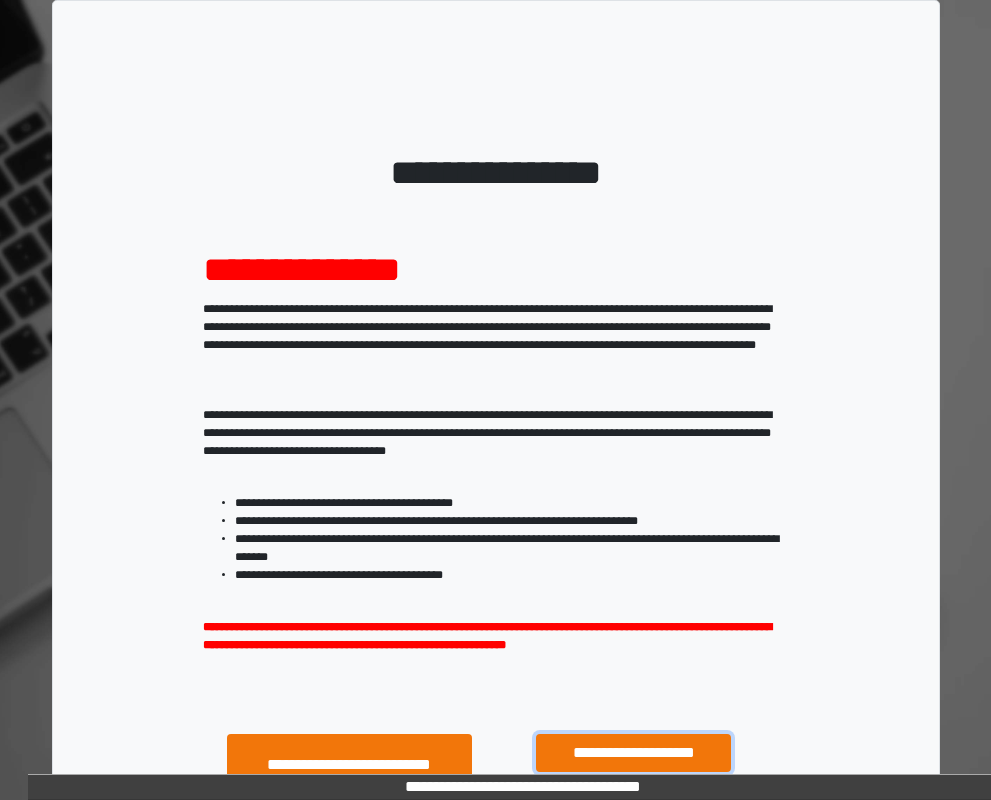 click on "**********" at bounding box center (633, 753) 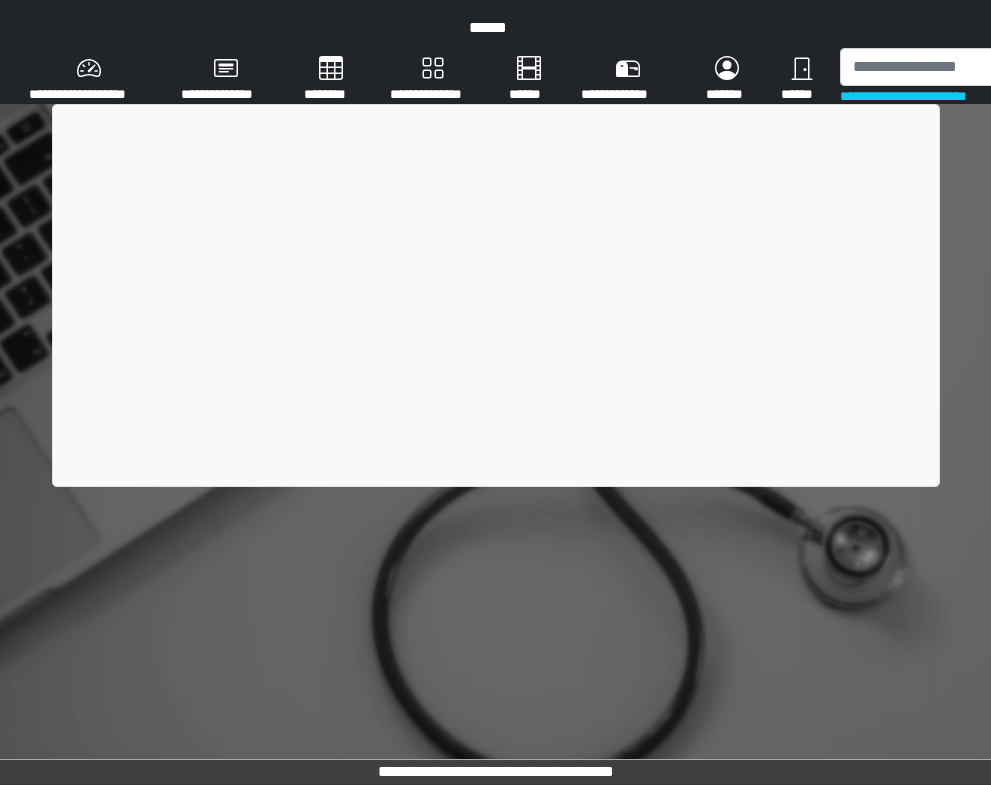 scroll, scrollTop: 0, scrollLeft: 0, axis: both 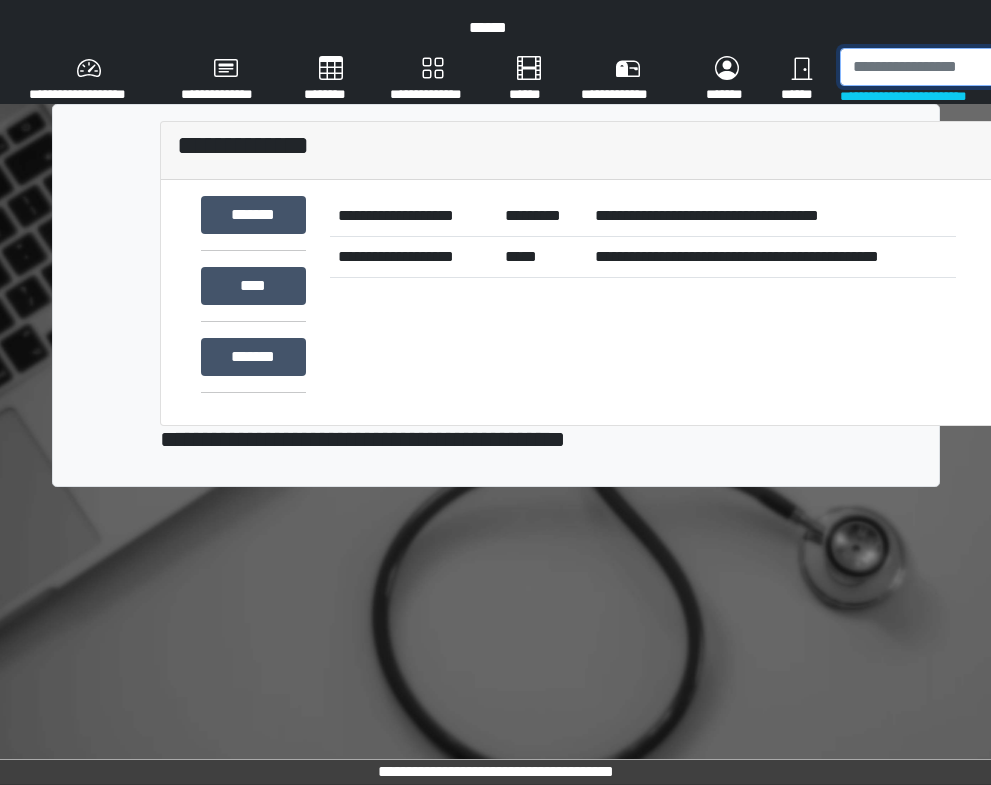 click at bounding box center [943, 67] 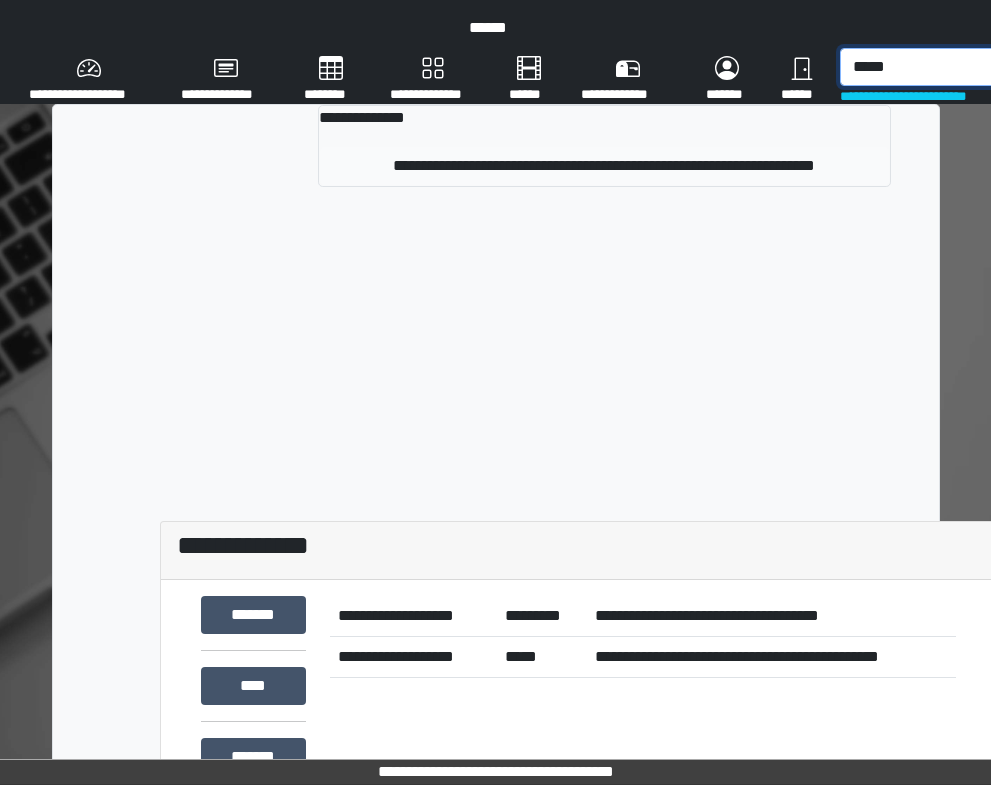 type on "*****" 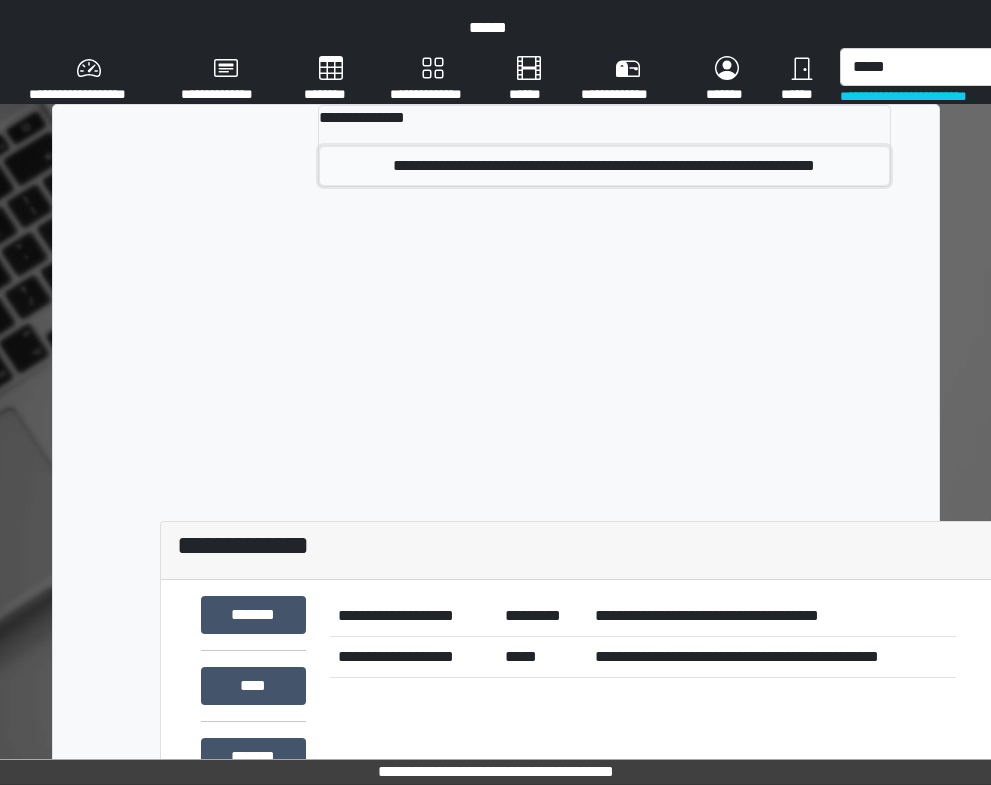 click on "**********" at bounding box center (604, 166) 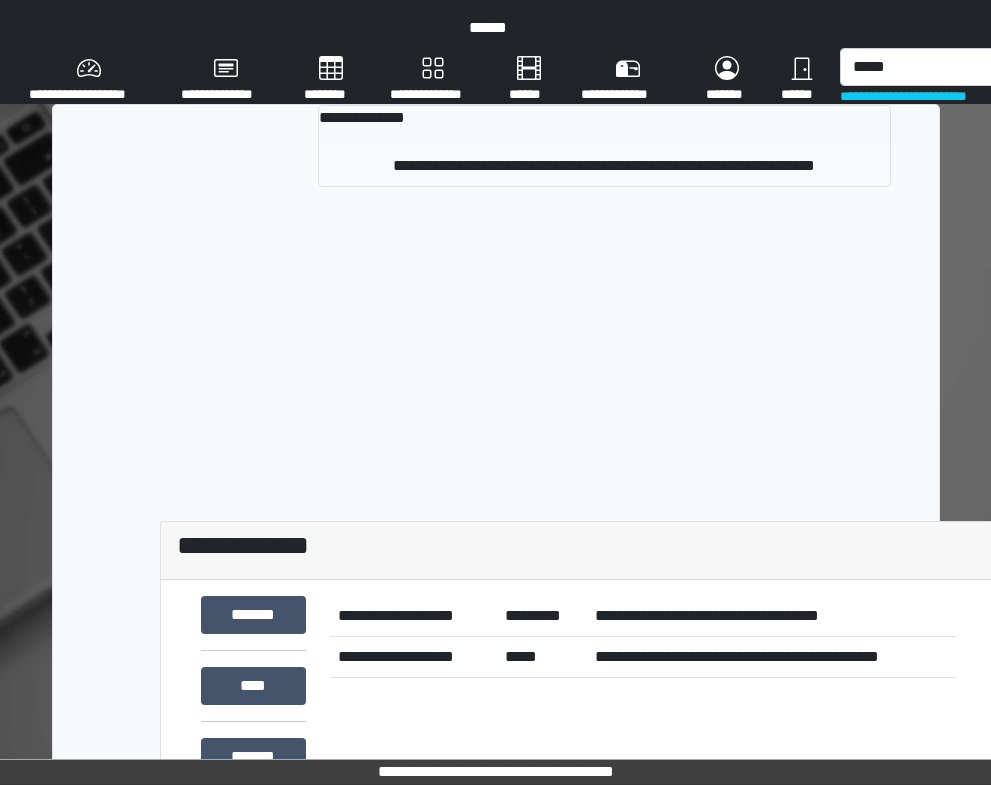 type 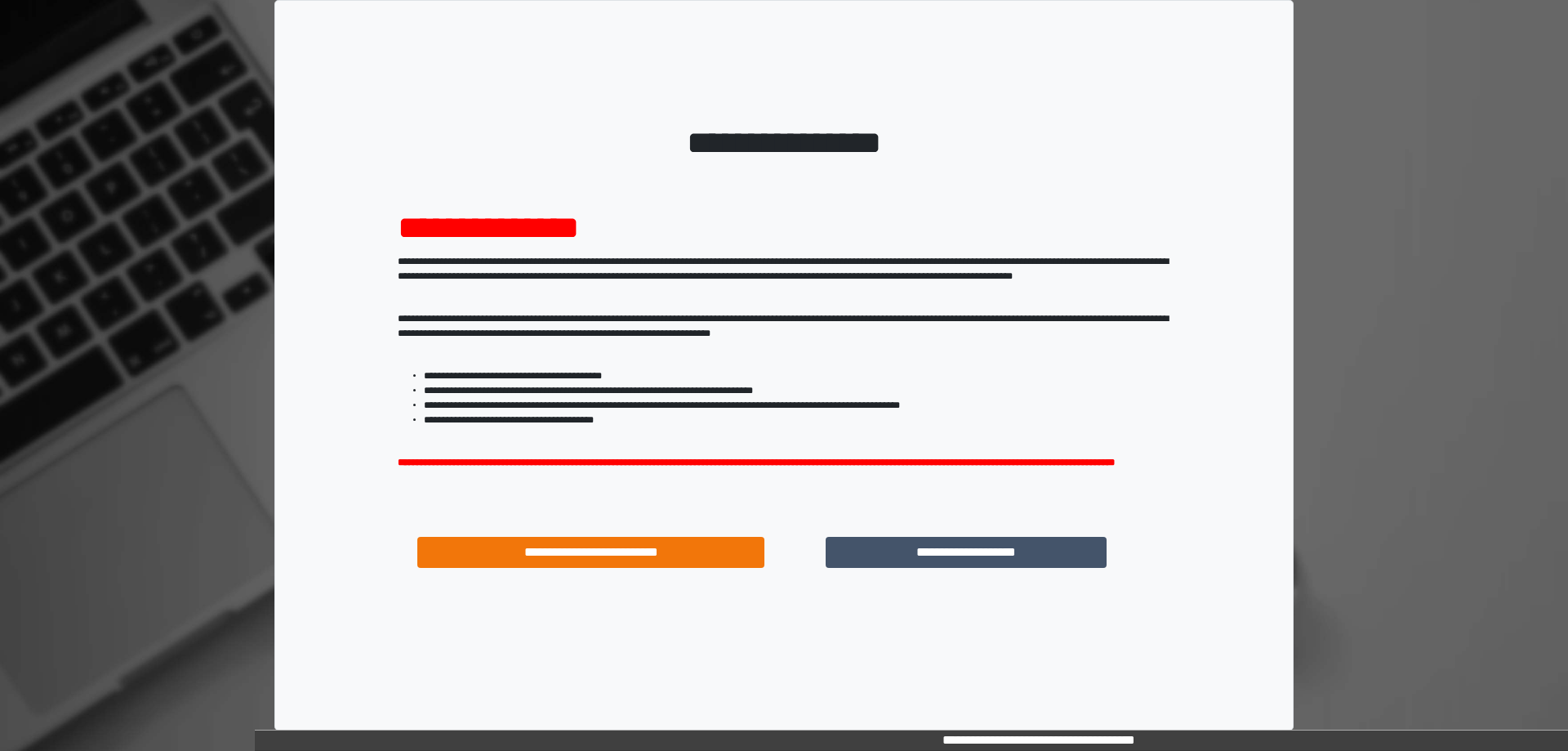 scroll, scrollTop: 0, scrollLeft: 0, axis: both 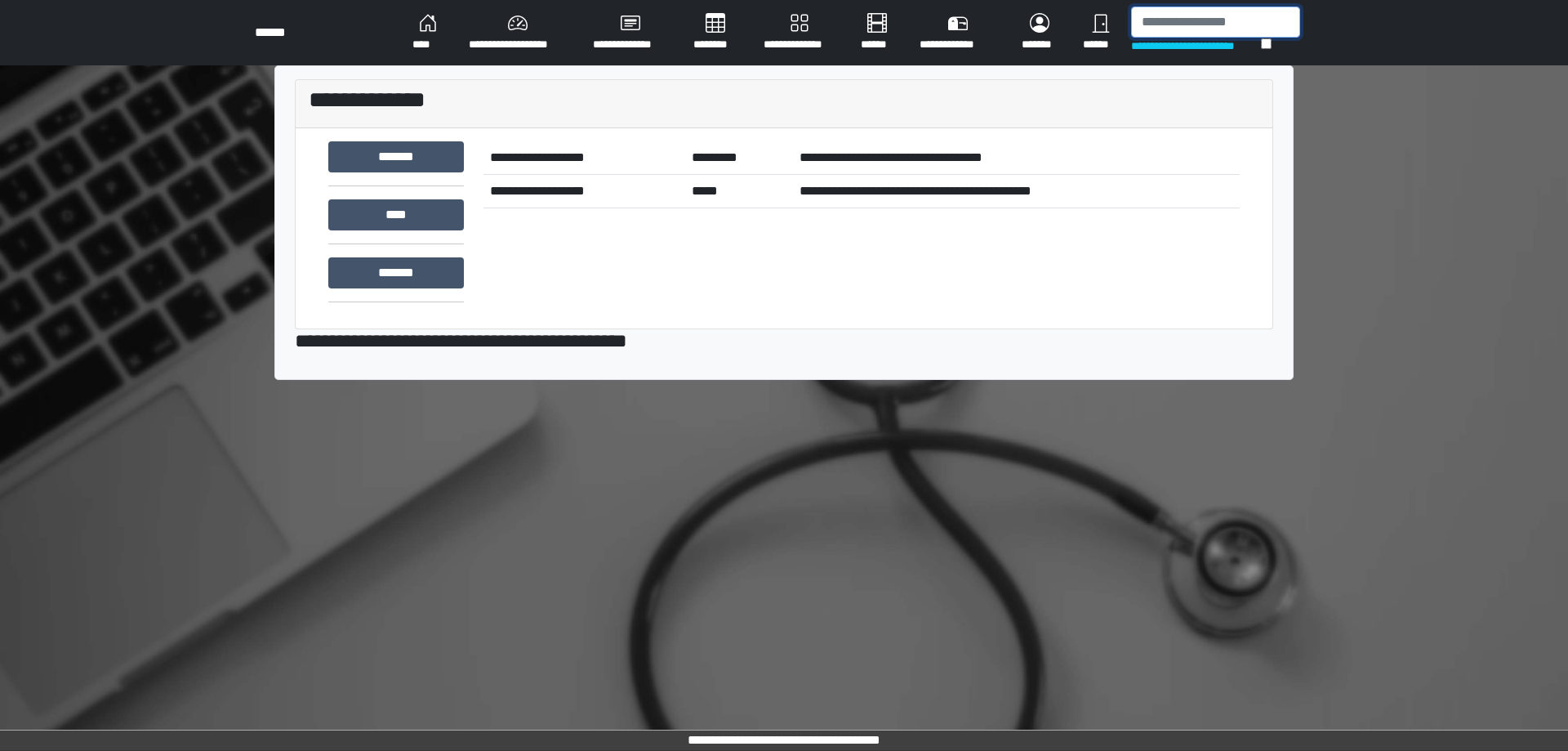 click at bounding box center (1215, 22) 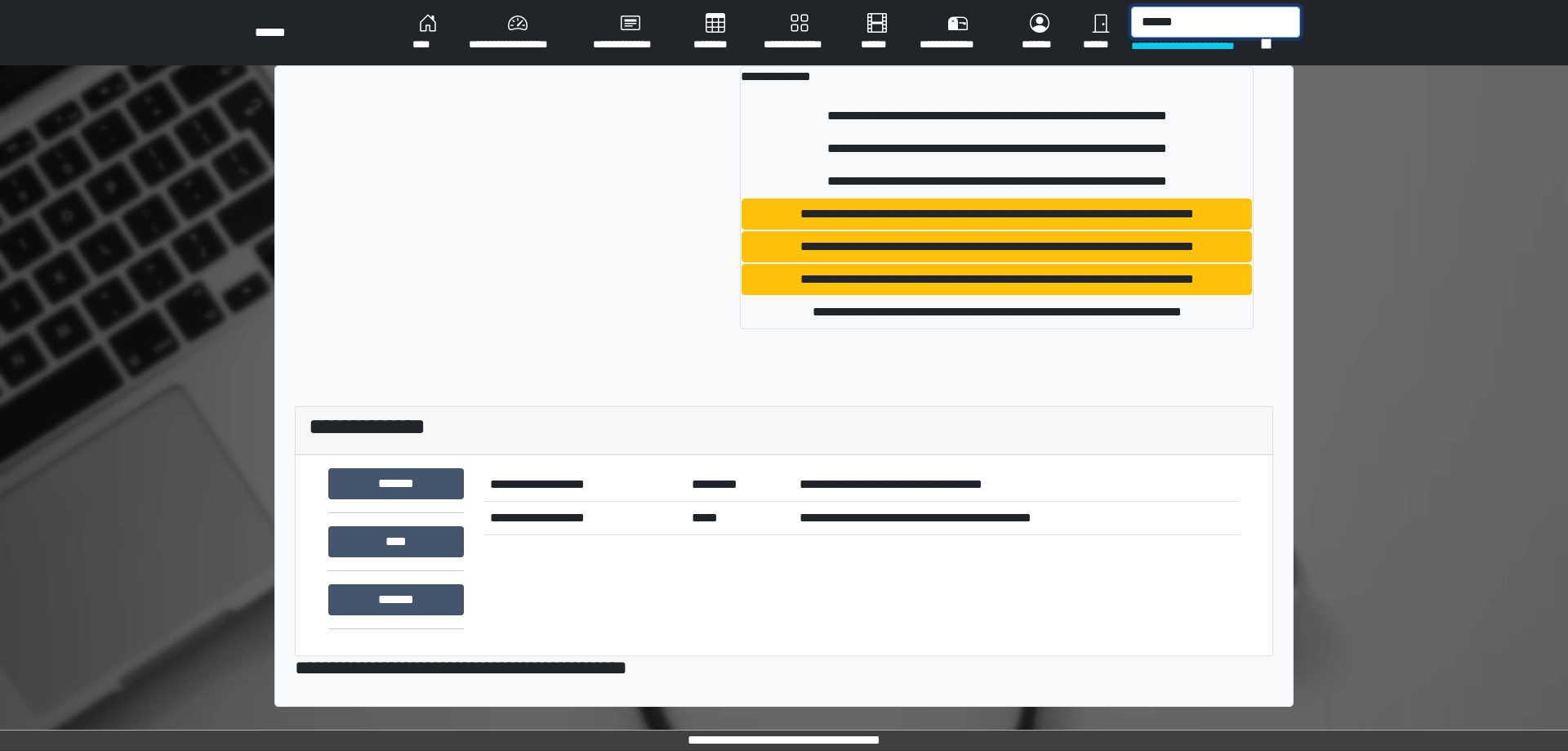 type on "******" 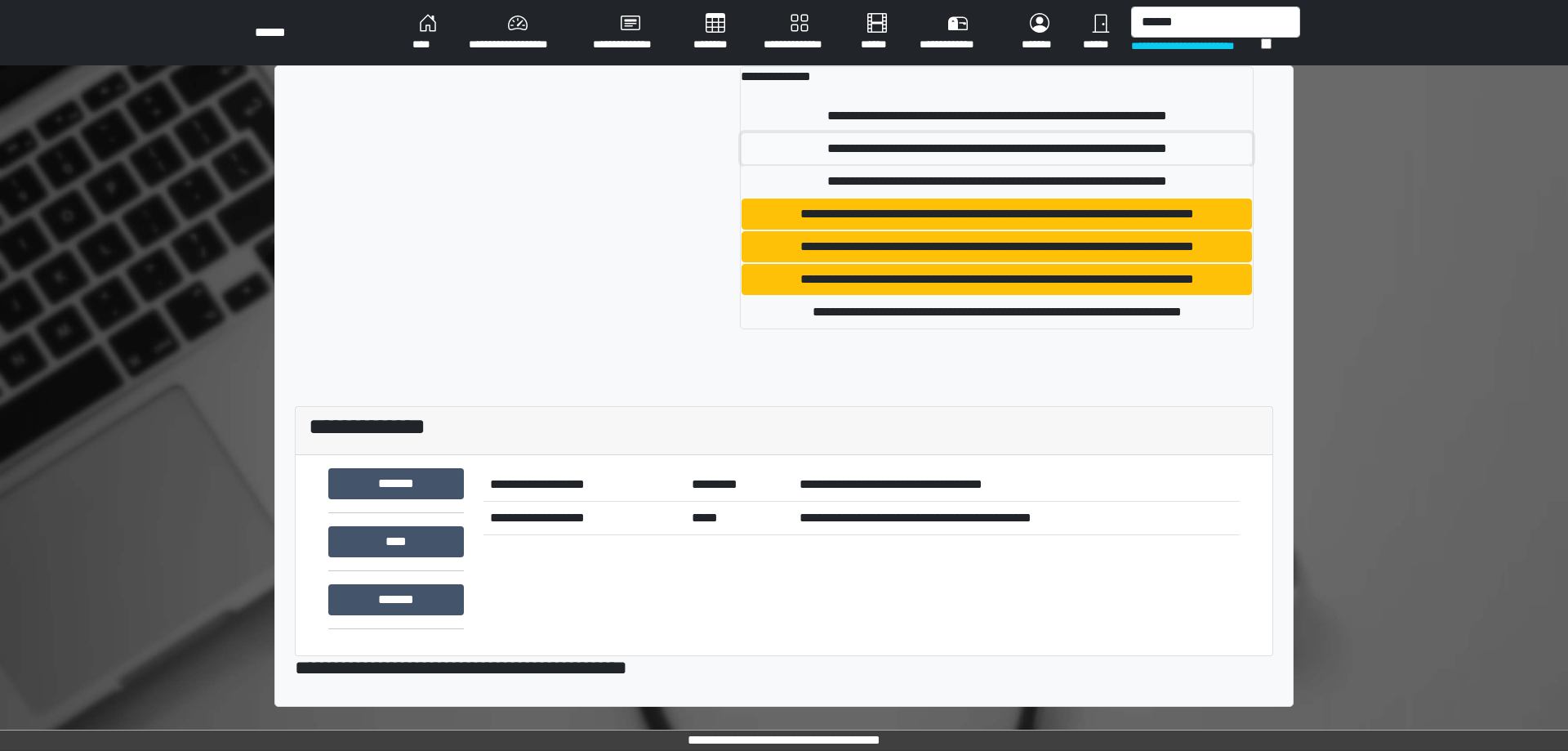 click on "**********" at bounding box center [996, 149] 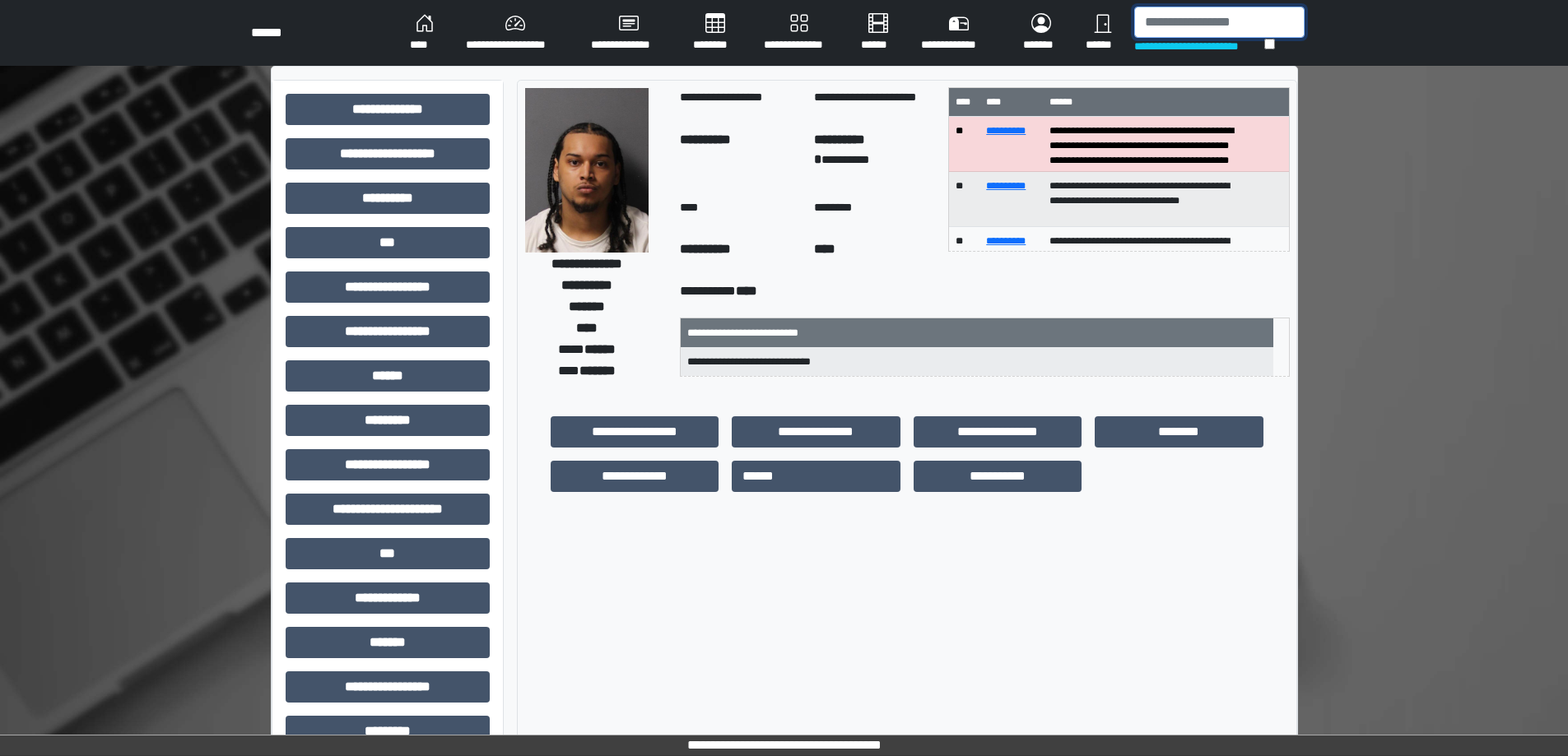 click at bounding box center [1219, 22] 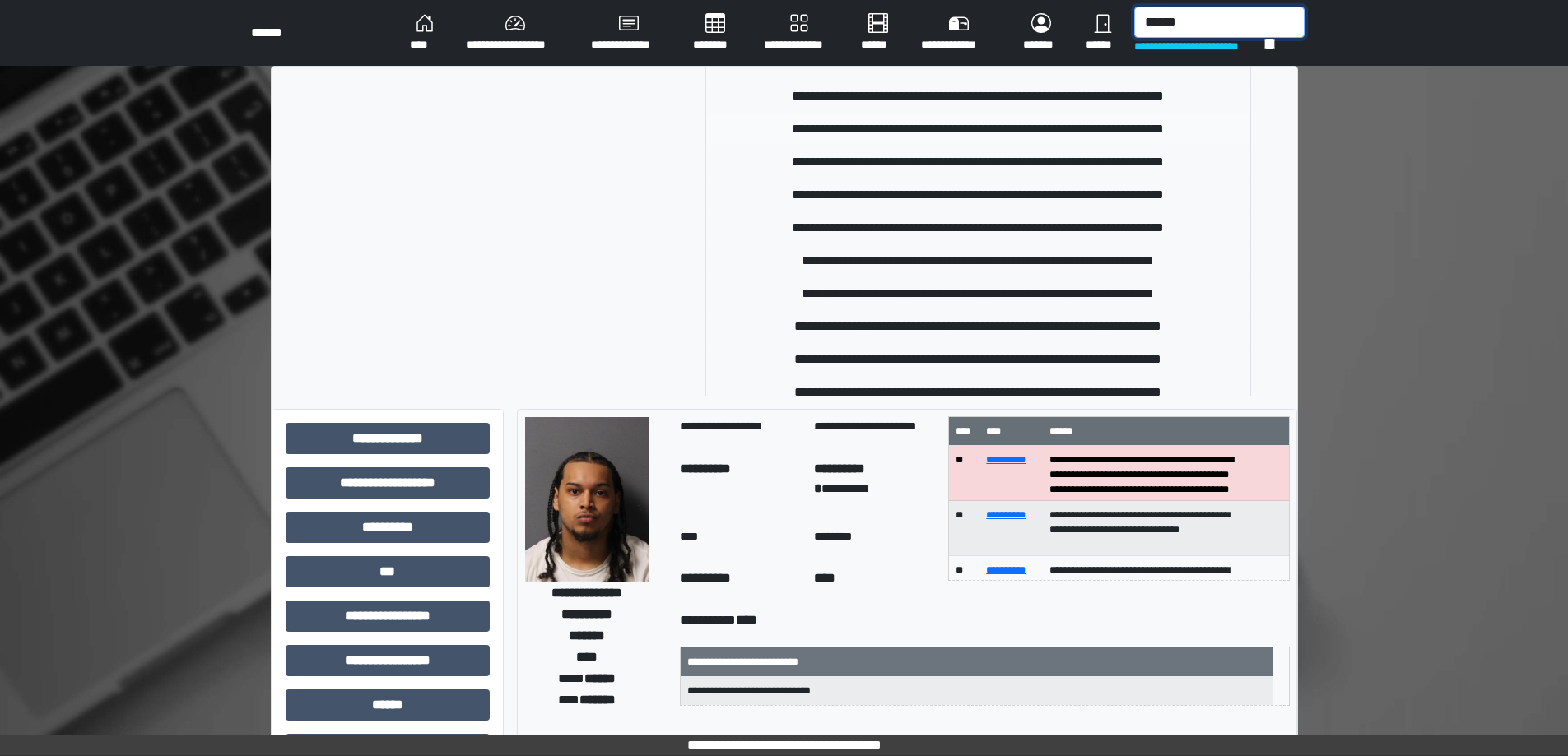 scroll, scrollTop: 82, scrollLeft: 0, axis: vertical 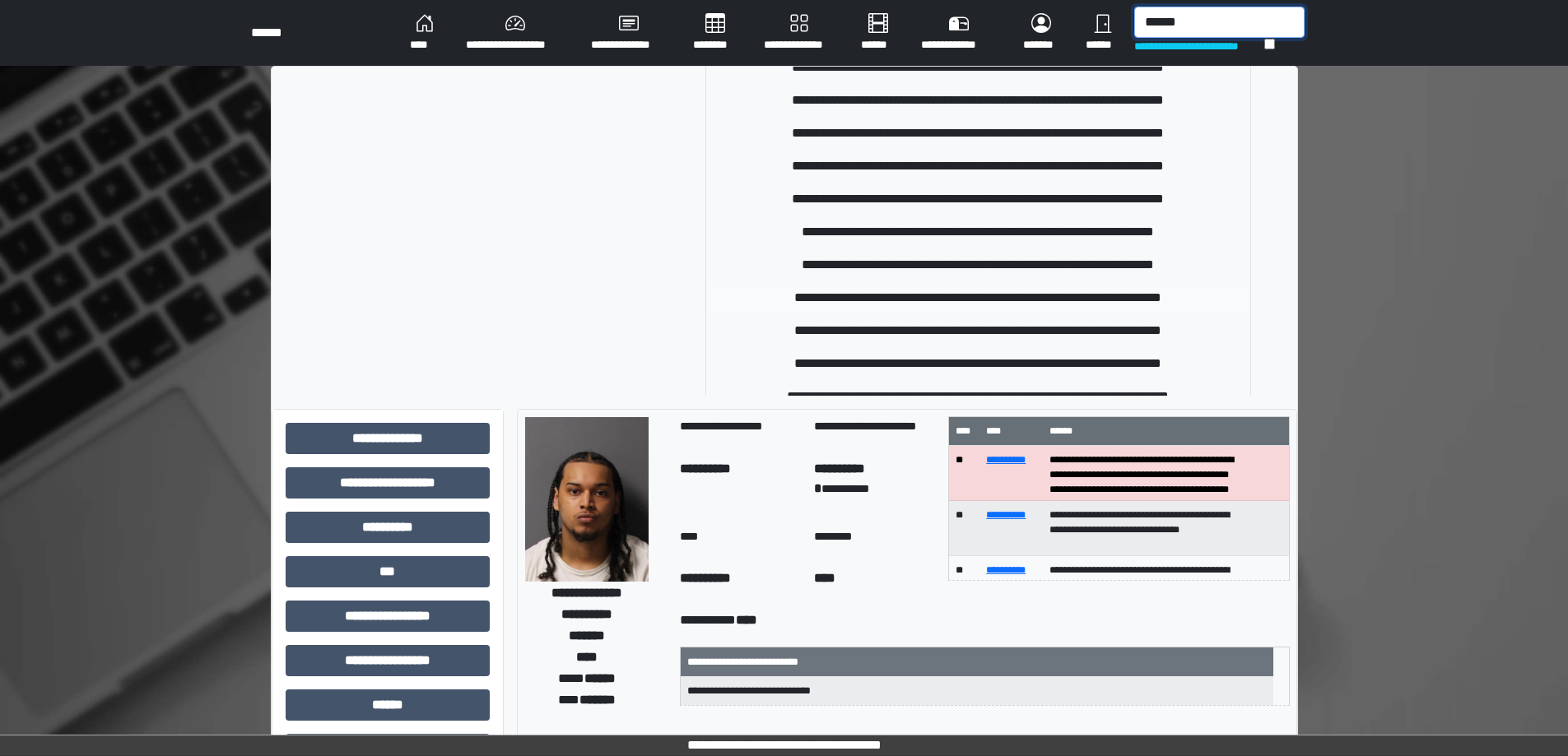 type on "******" 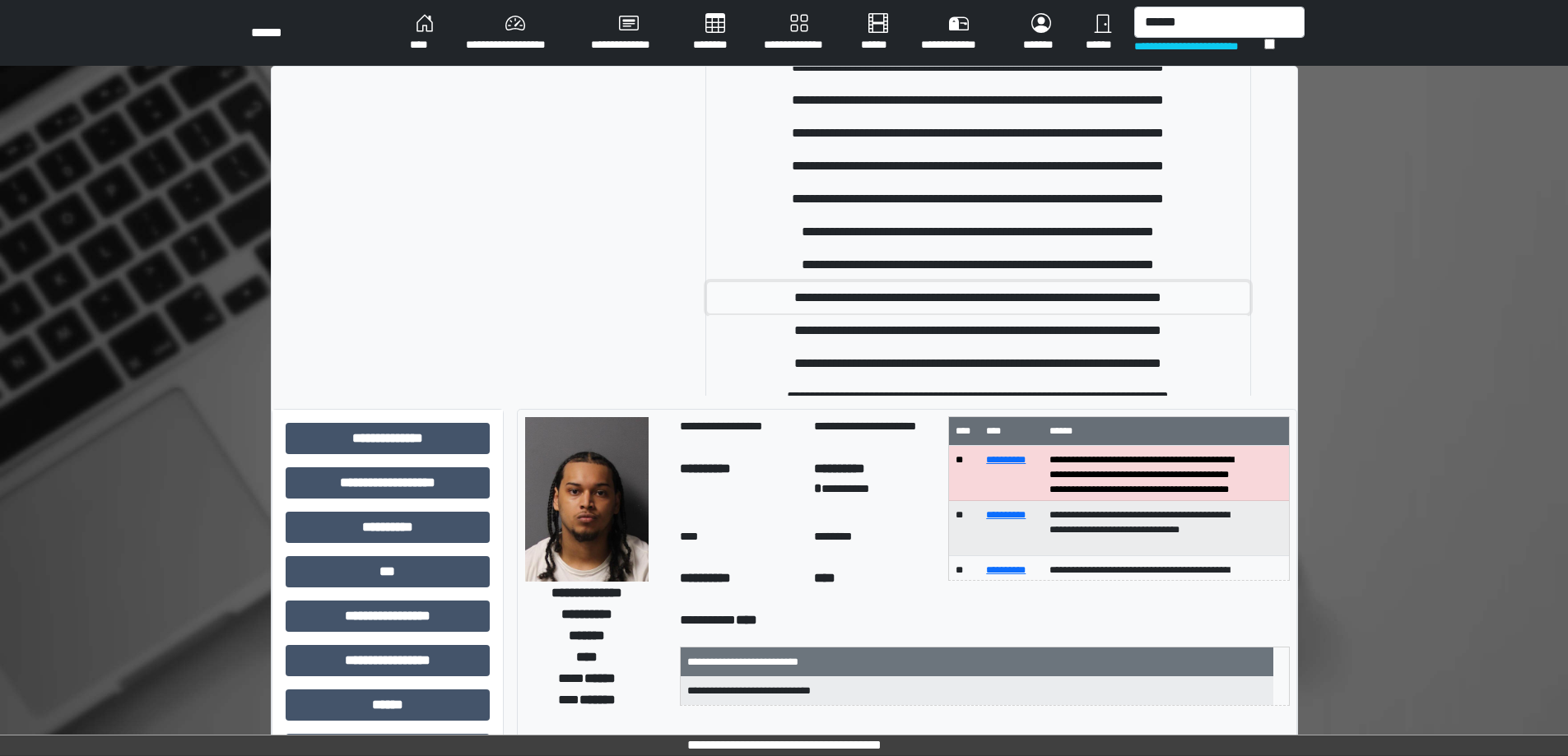 click on "**********" at bounding box center [978, 298] 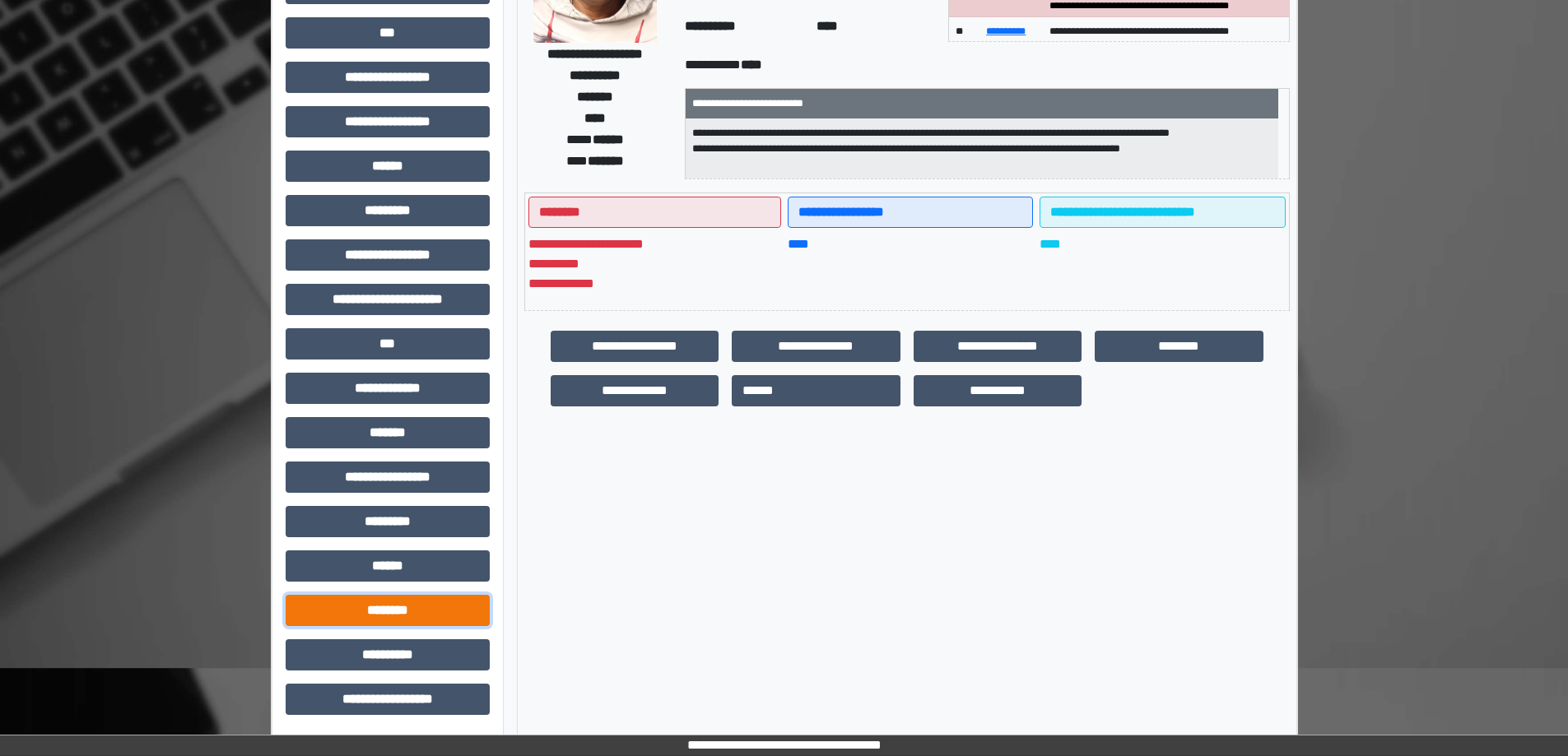 click on "********" at bounding box center (388, 610) 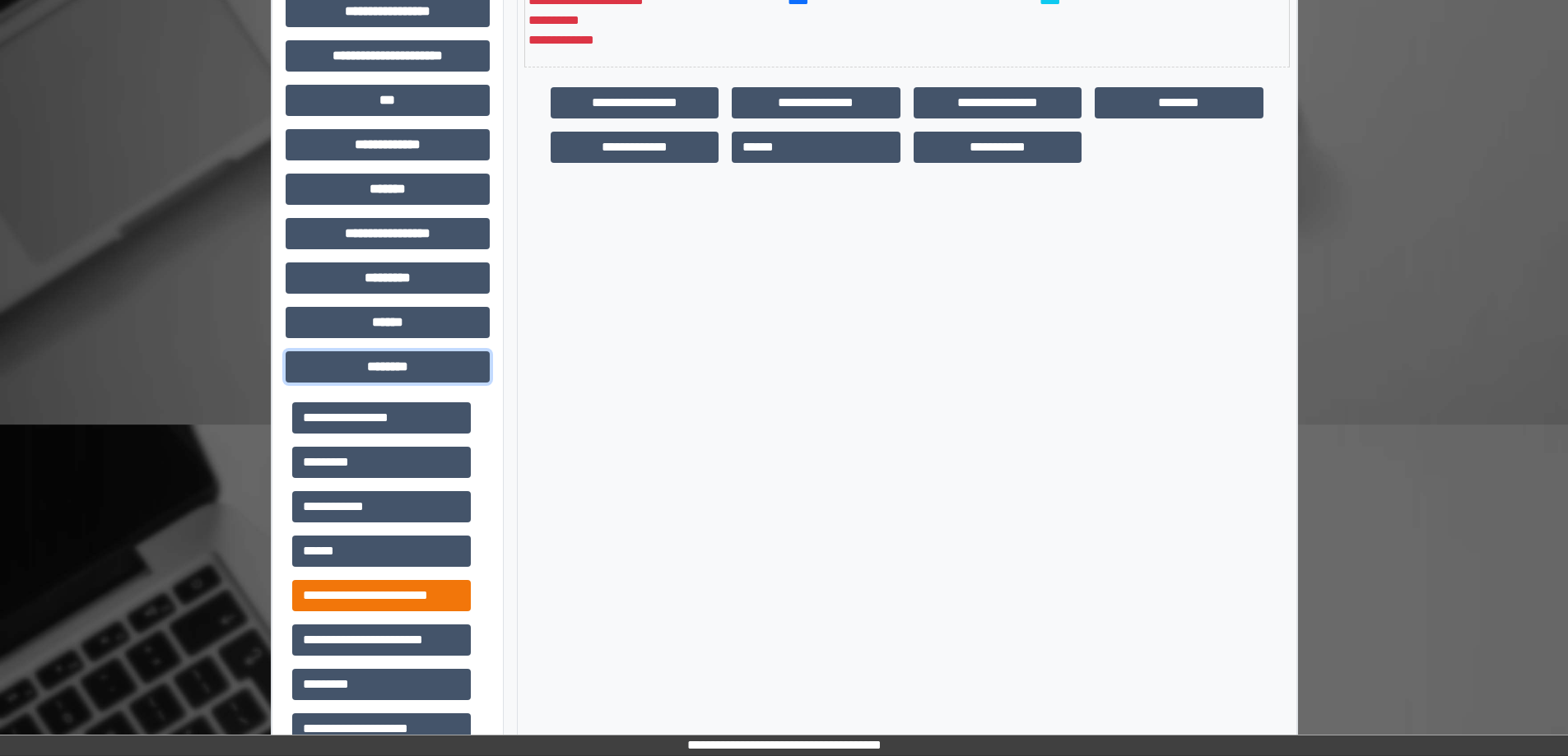 scroll, scrollTop: 605, scrollLeft: 0, axis: vertical 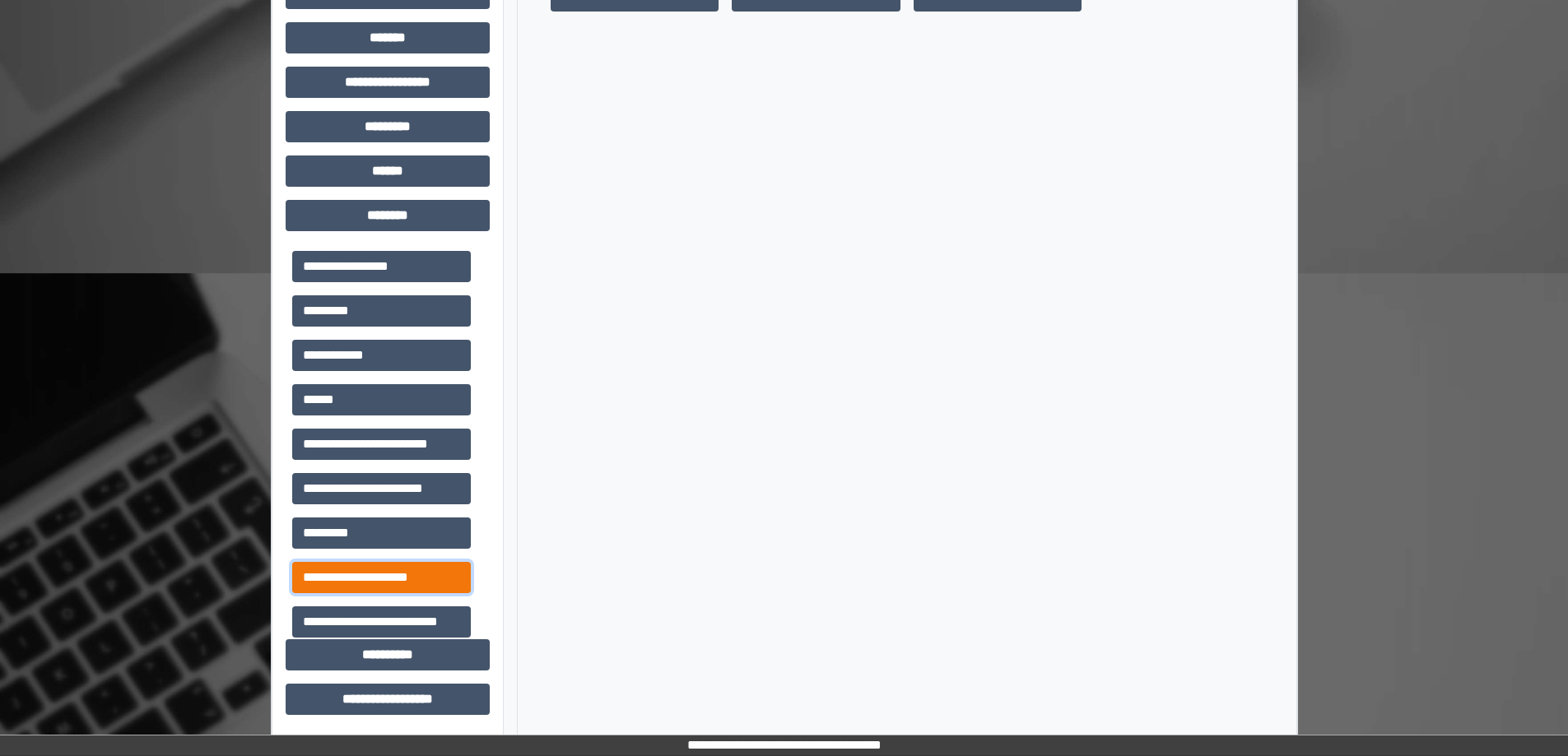 click on "**********" at bounding box center [381, 577] 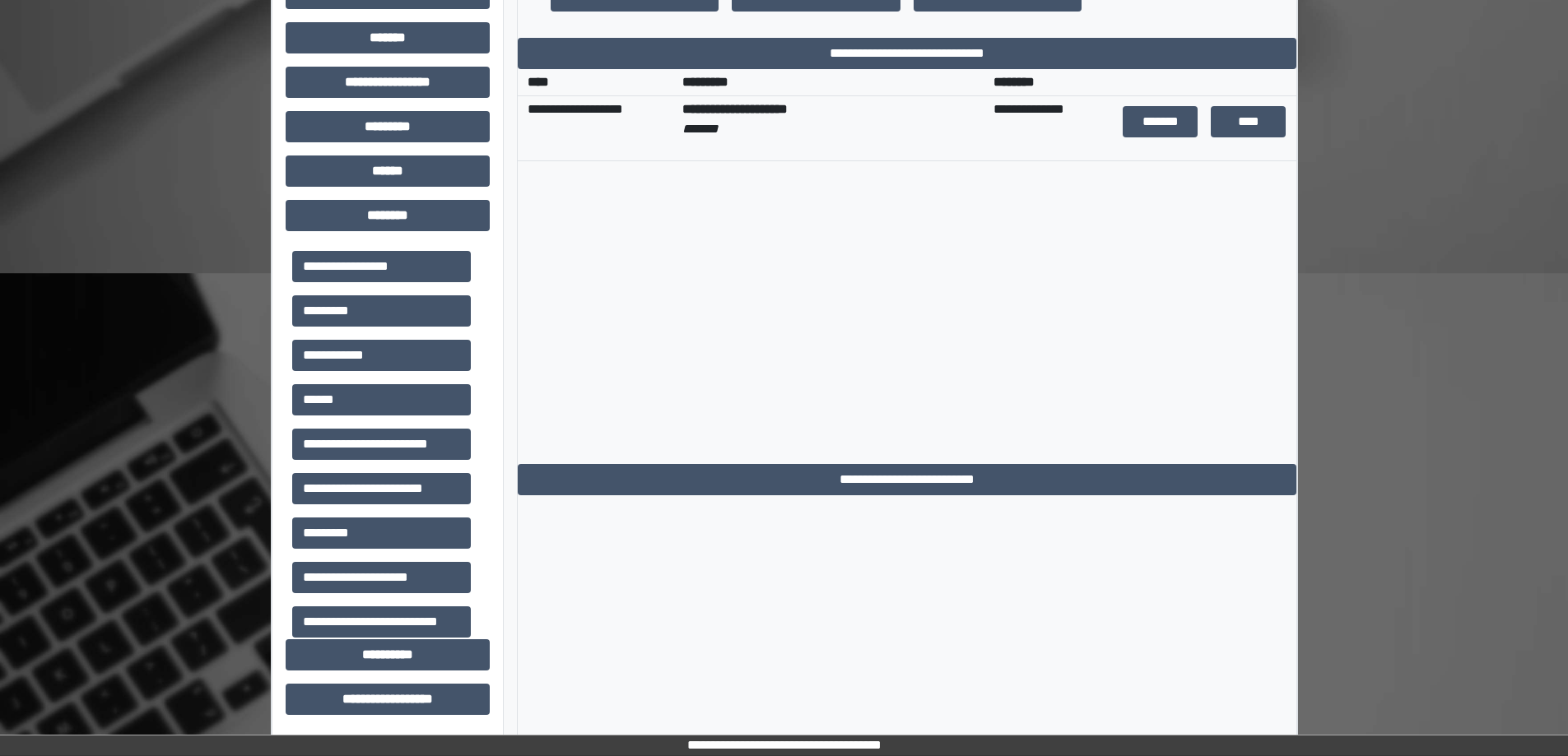 click on "**********" at bounding box center [907, 267] 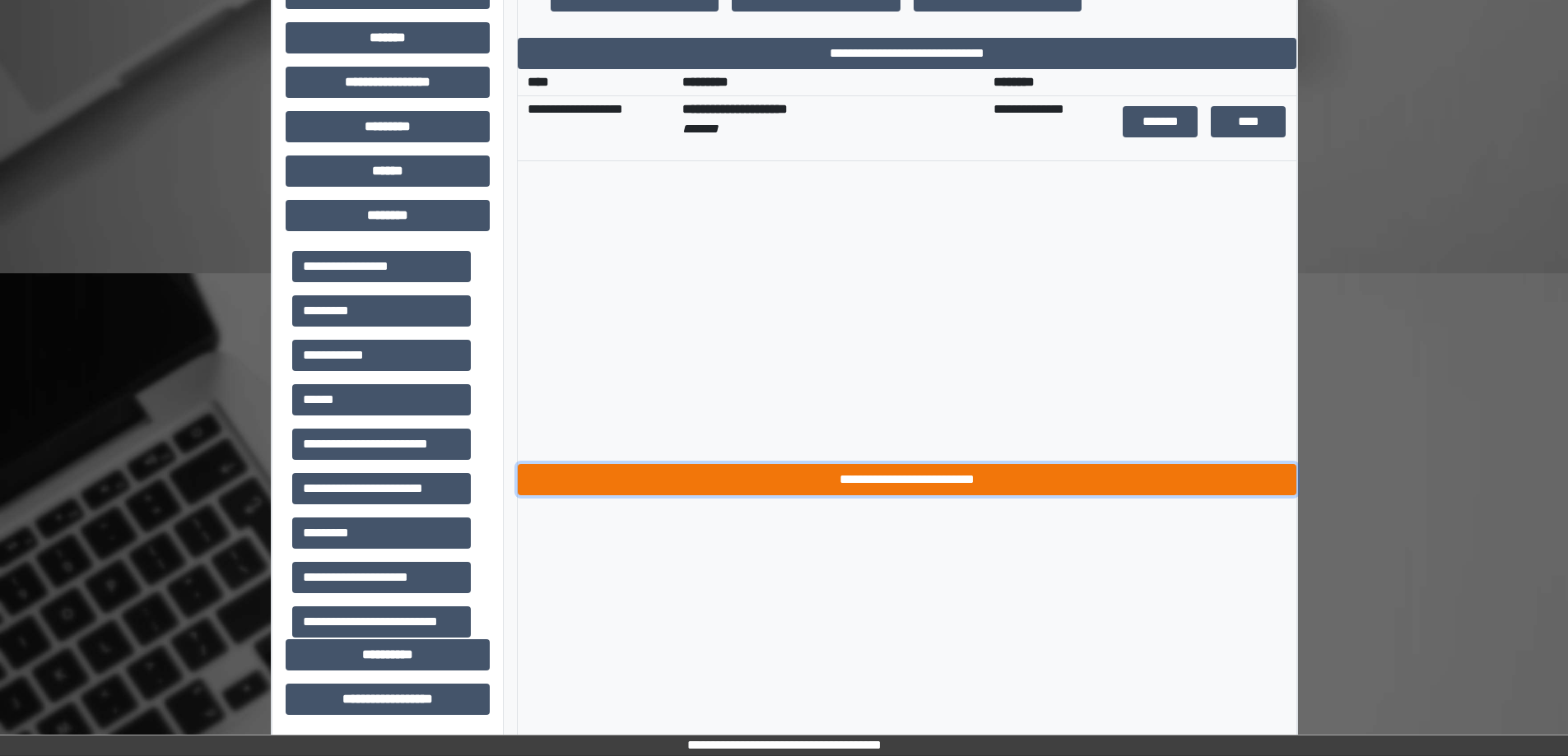 click on "**********" at bounding box center (907, 480) 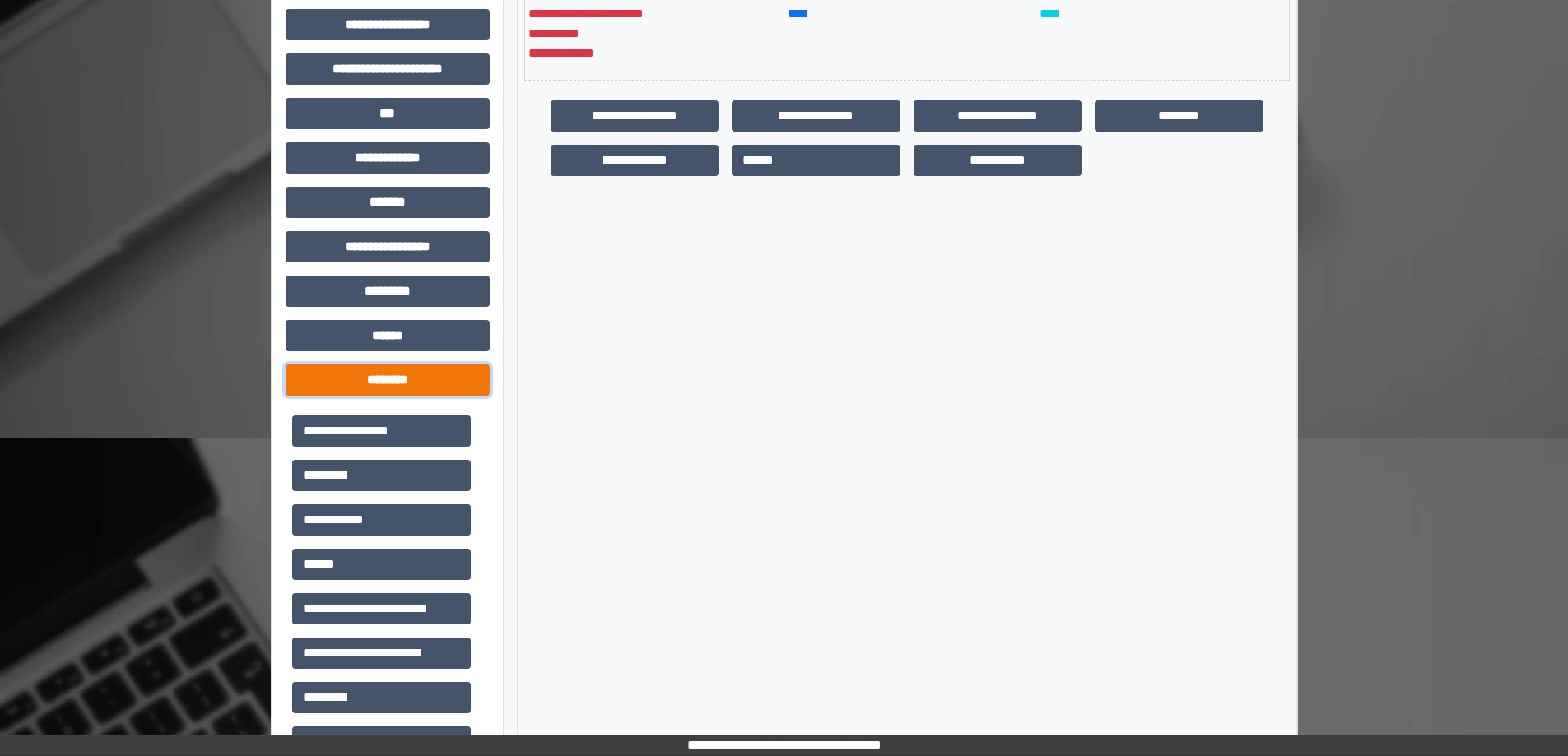 click on "********" at bounding box center [388, 380] 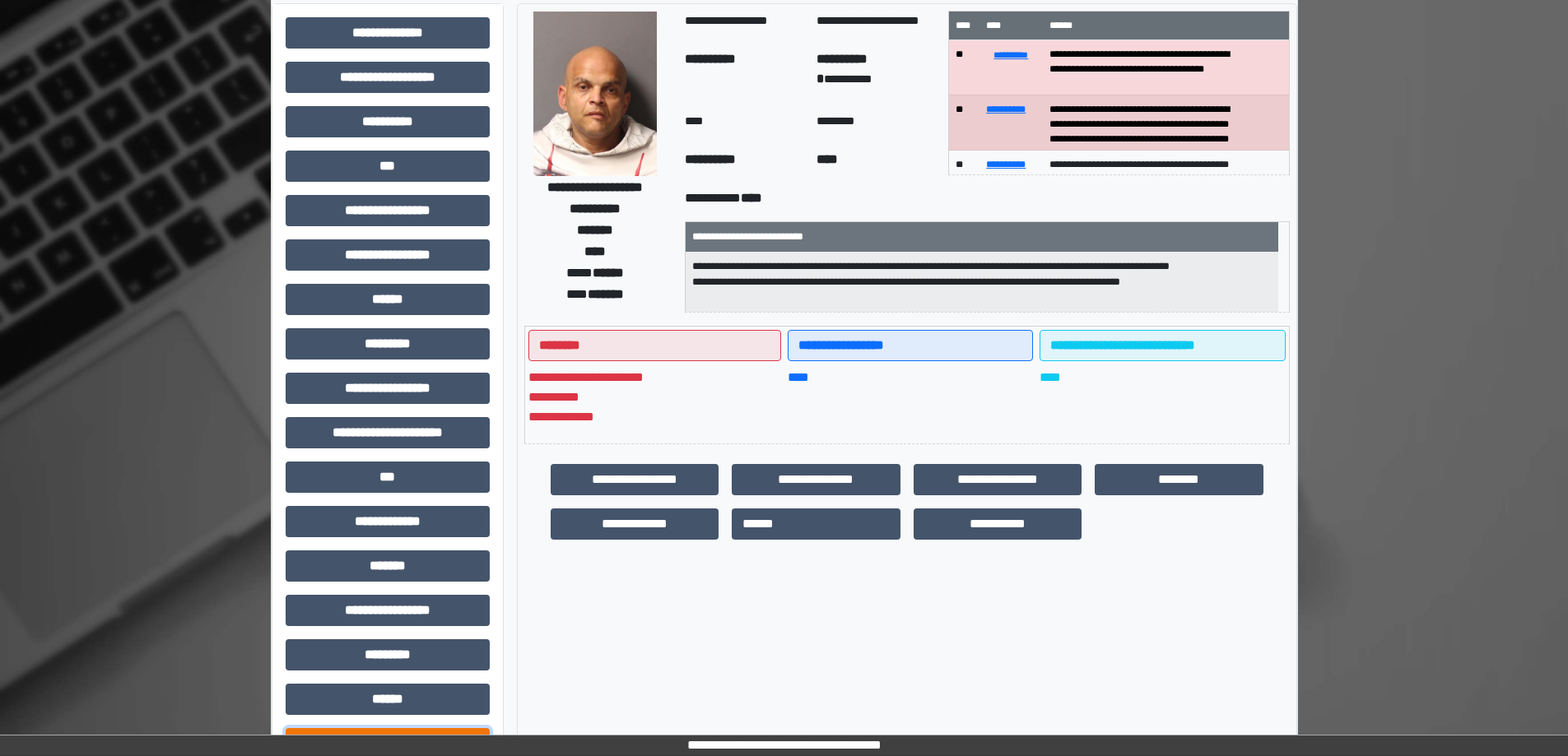 scroll, scrollTop: 0, scrollLeft: 0, axis: both 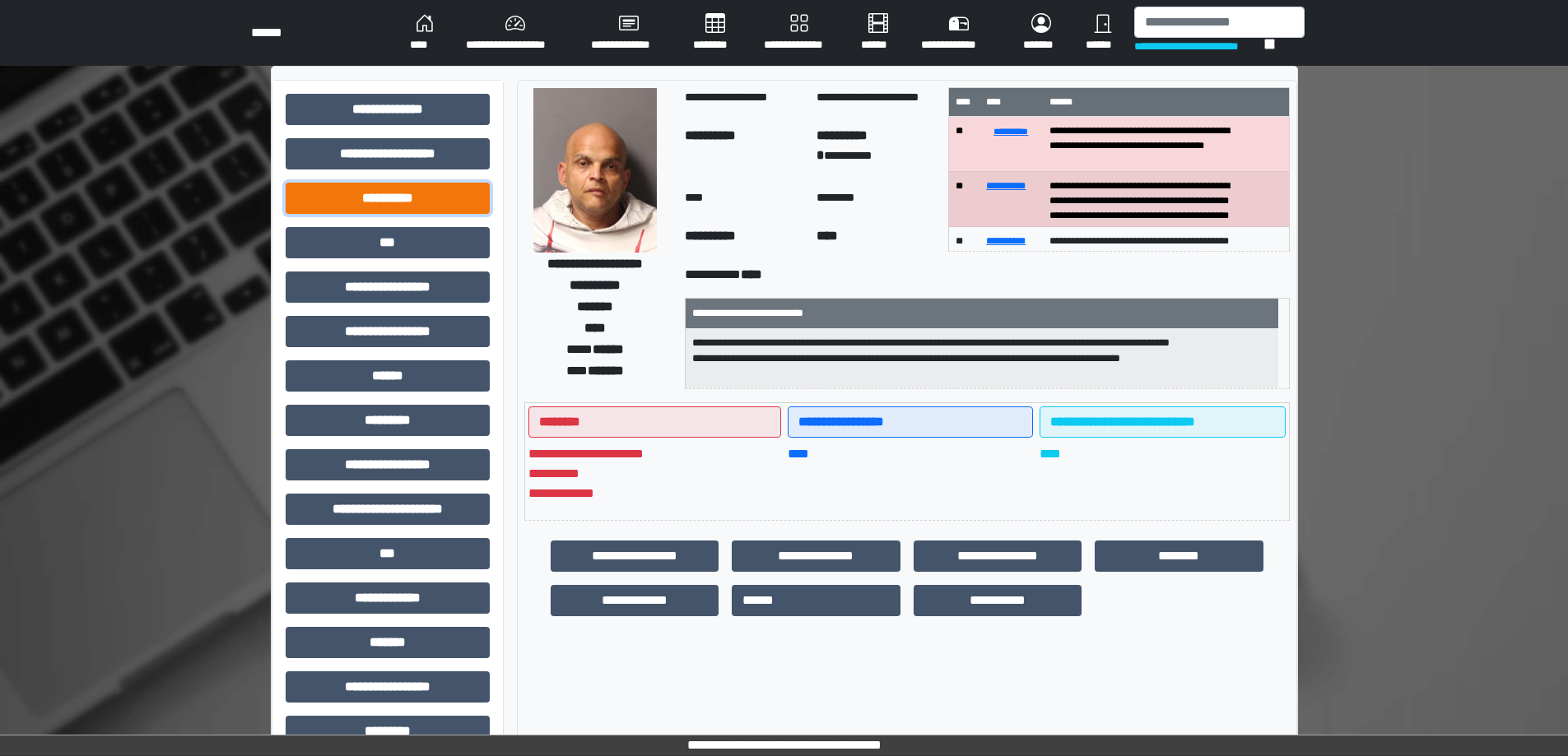 click on "**********" at bounding box center (388, 198) 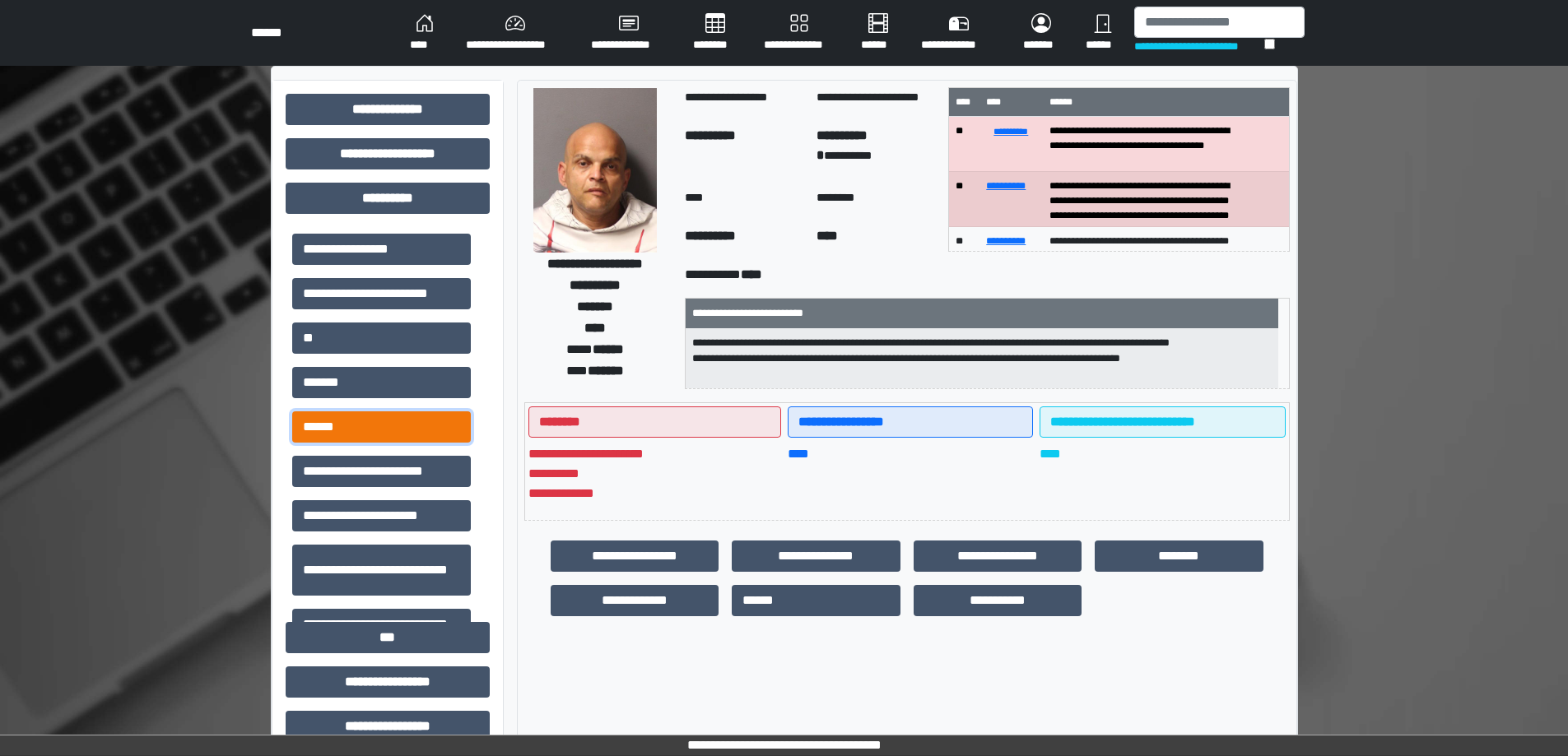click on "******" at bounding box center [381, 427] 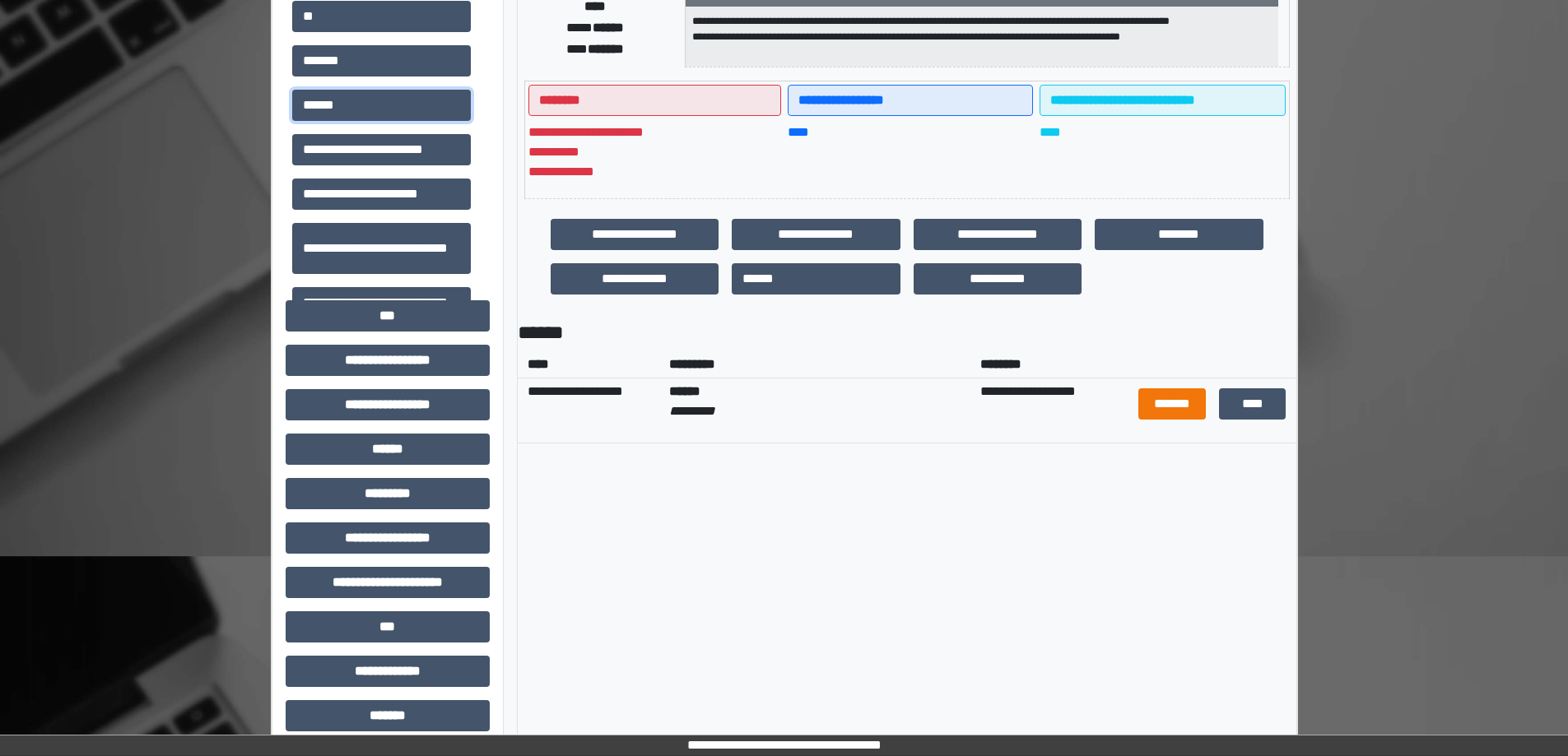 scroll, scrollTop: 329, scrollLeft: 0, axis: vertical 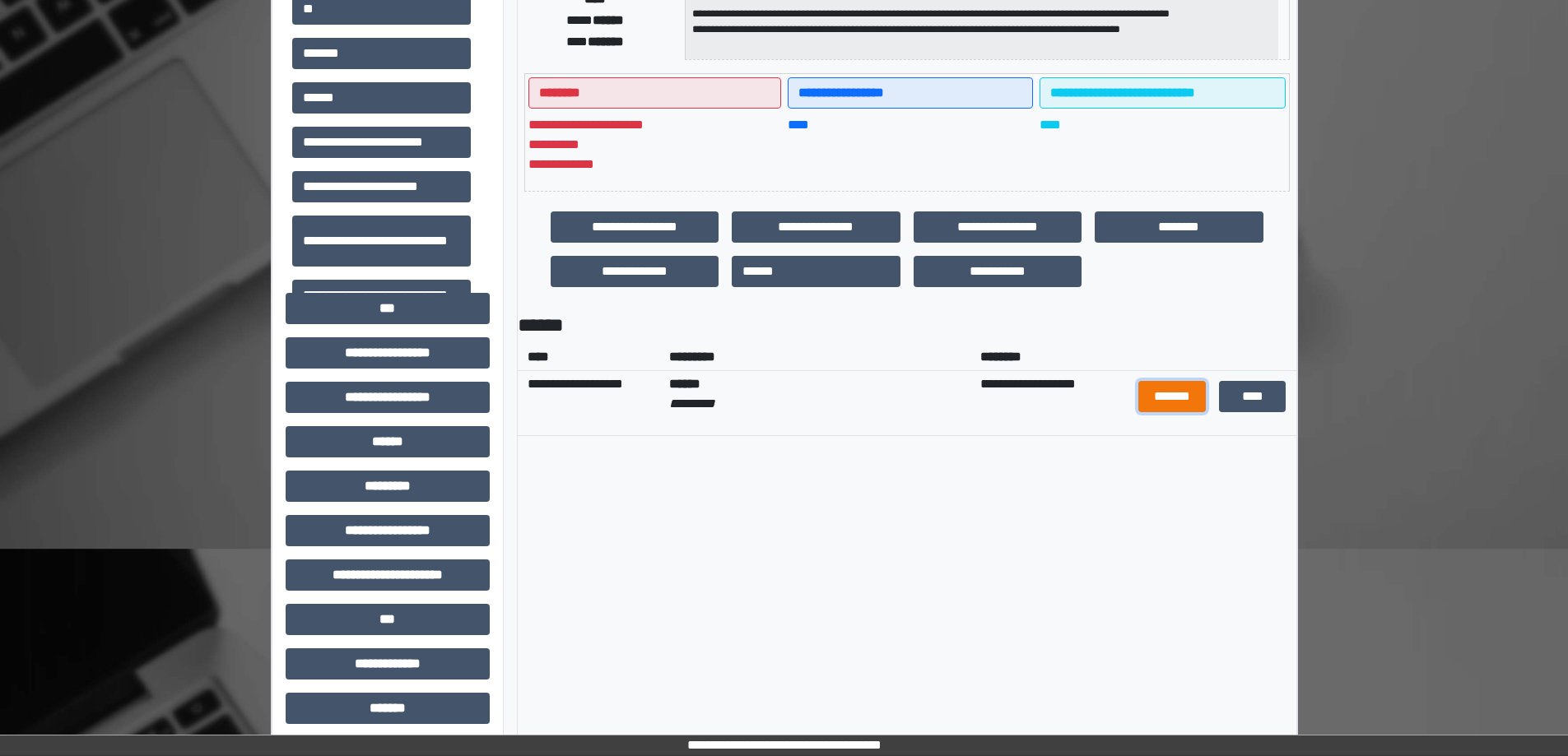 click on "*******" at bounding box center [1172, 397] 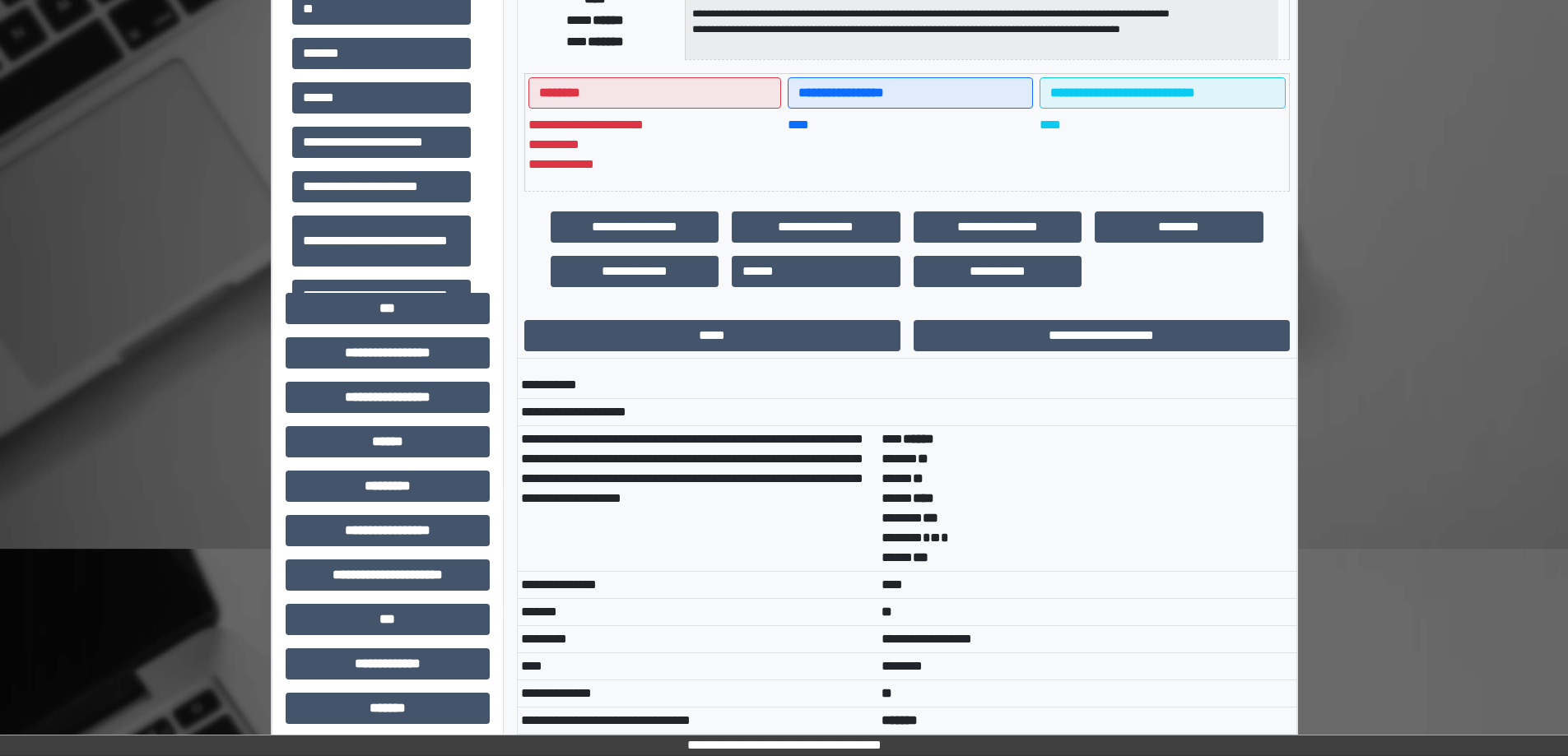 scroll, scrollTop: 740, scrollLeft: 0, axis: vertical 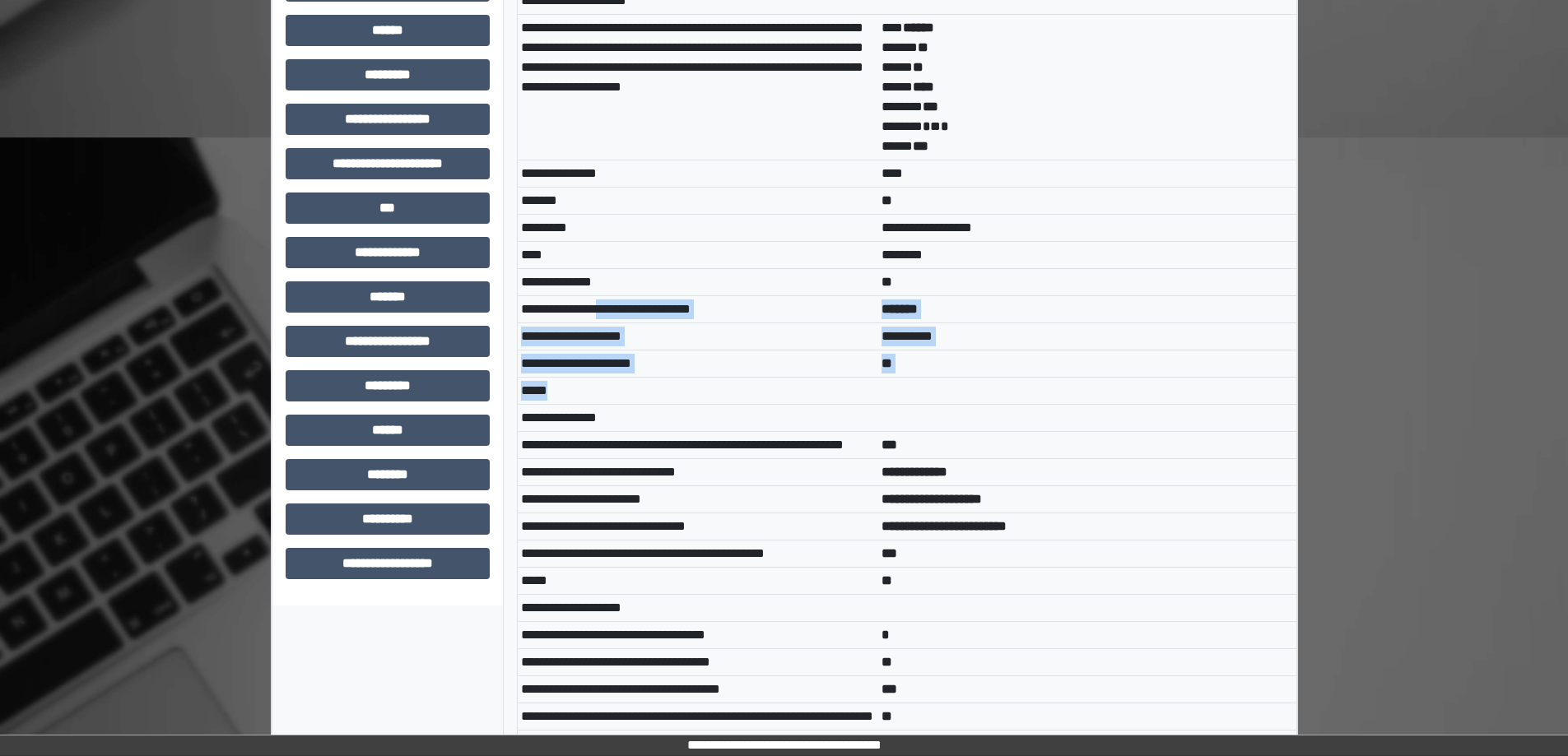 drag, startPoint x: 626, startPoint y: 304, endPoint x: 958, endPoint y: 395, distance: 344.24555 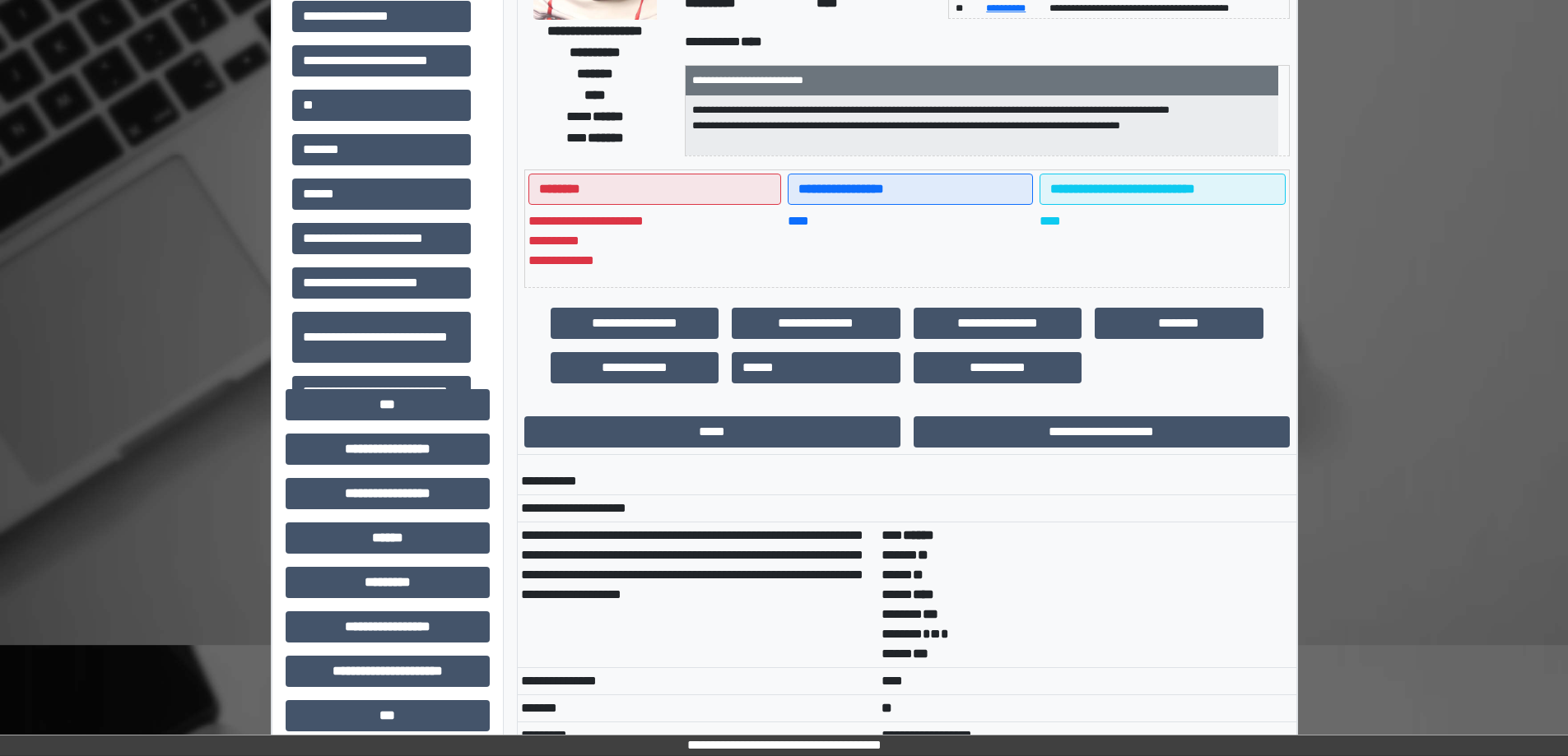 scroll, scrollTop: 0, scrollLeft: 0, axis: both 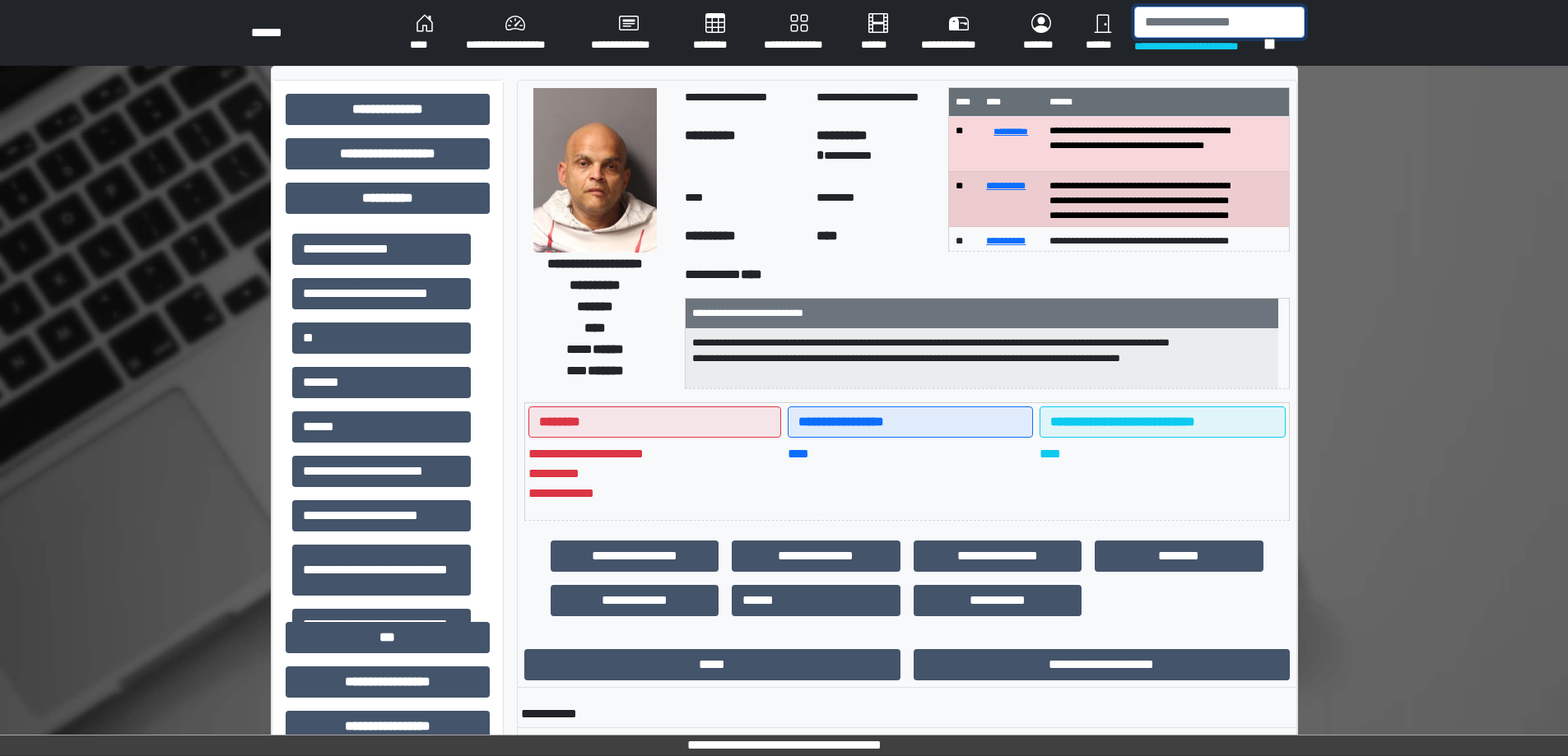 click at bounding box center (1219, 22) 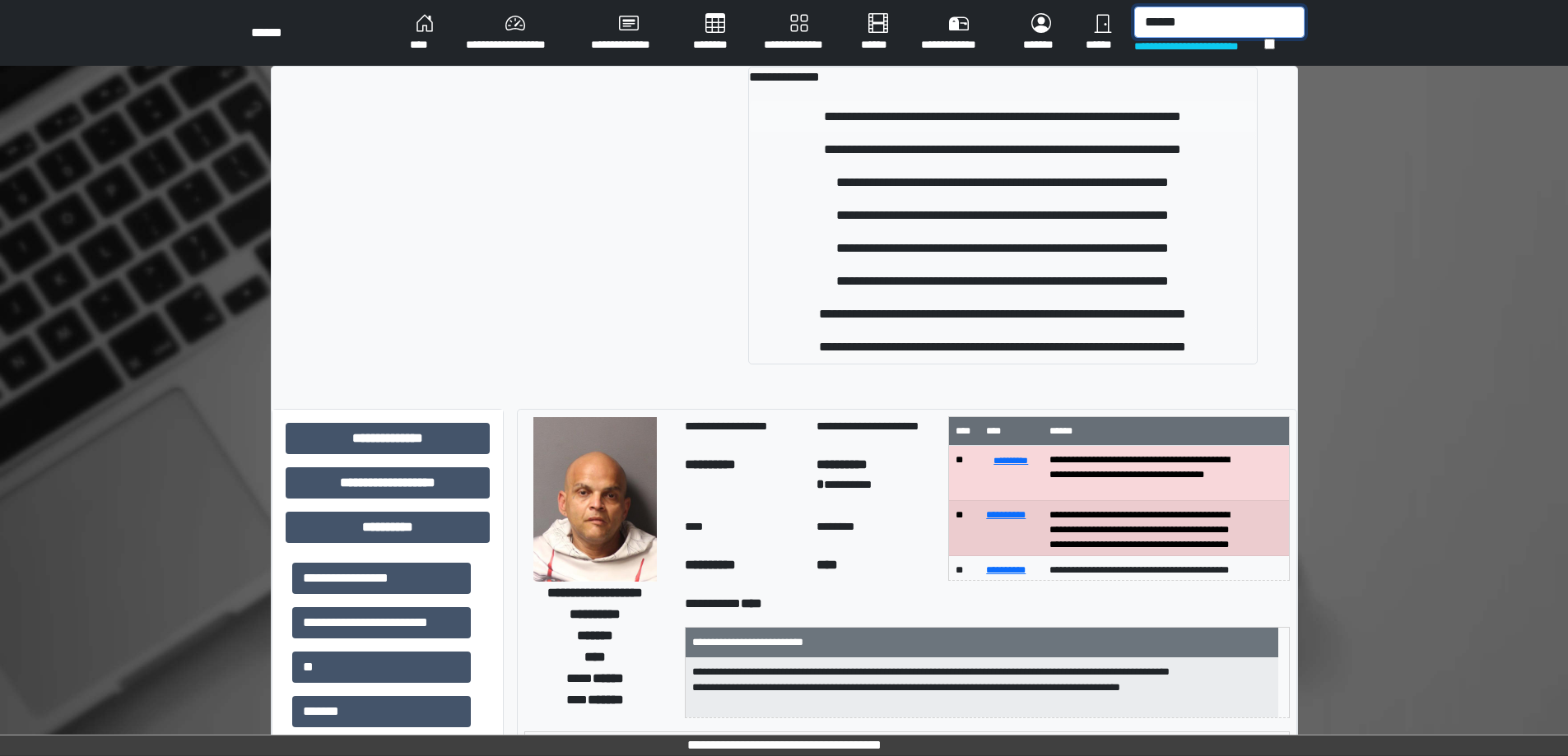 type on "******" 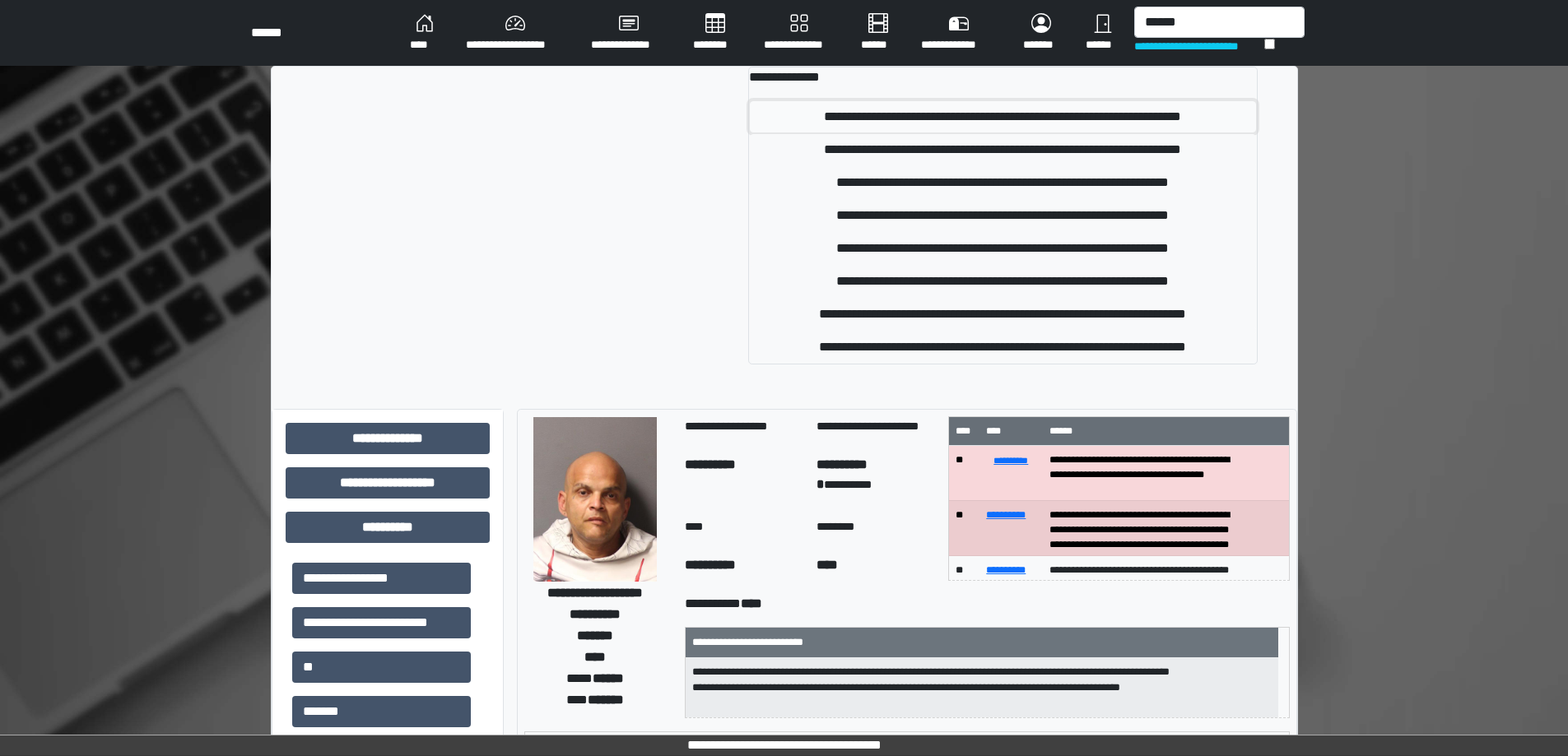 click on "**********" at bounding box center [1003, 117] 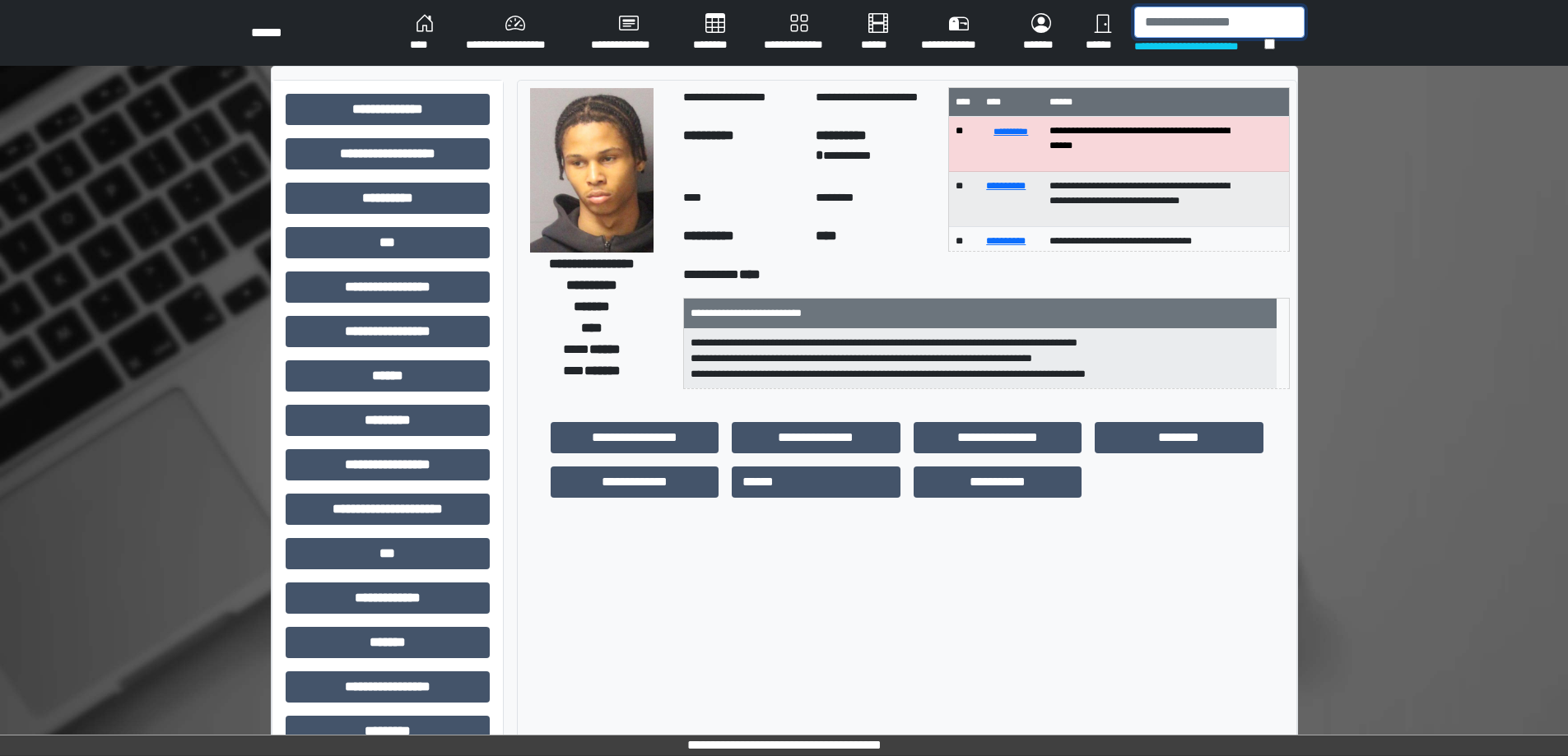 click at bounding box center [1219, 22] 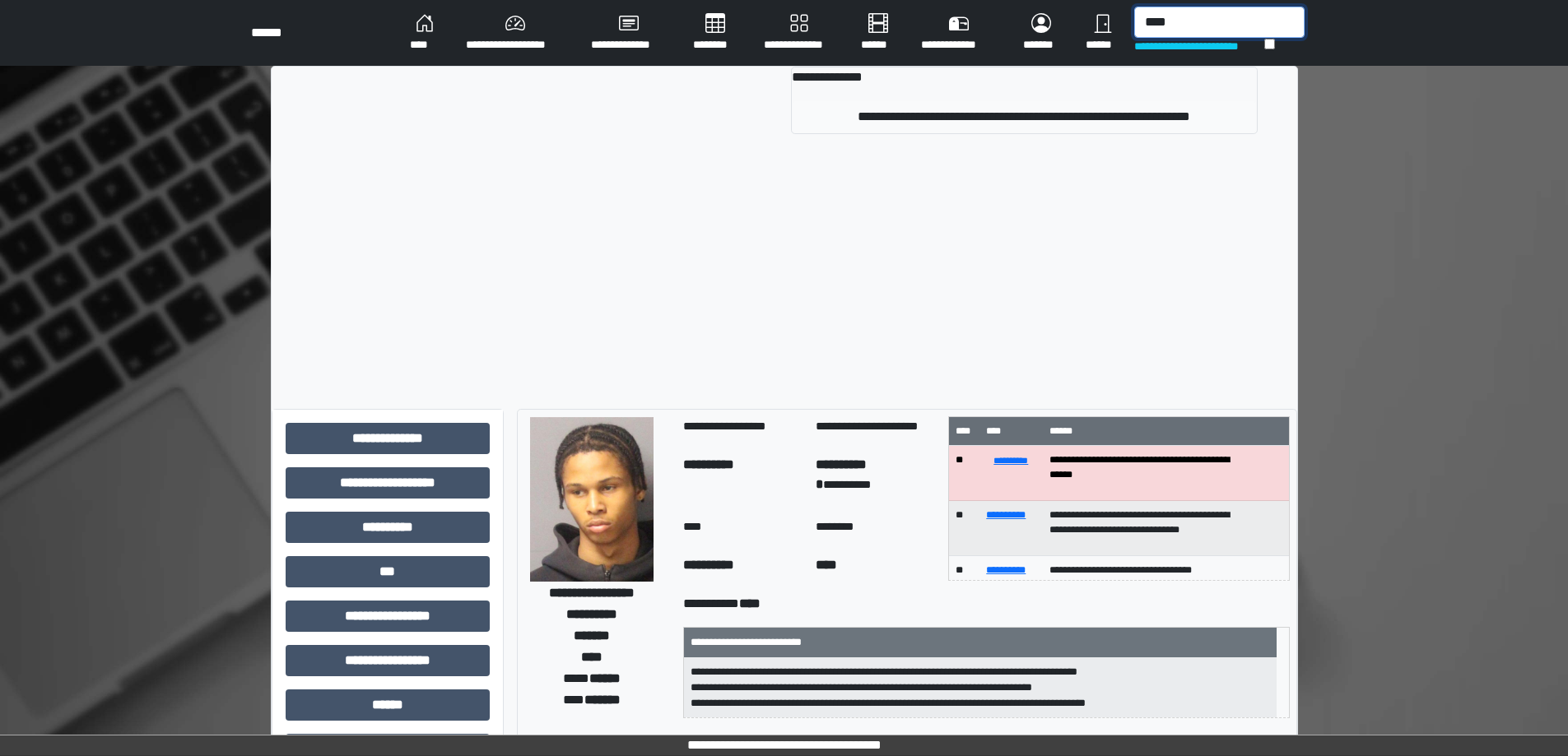 type on "****" 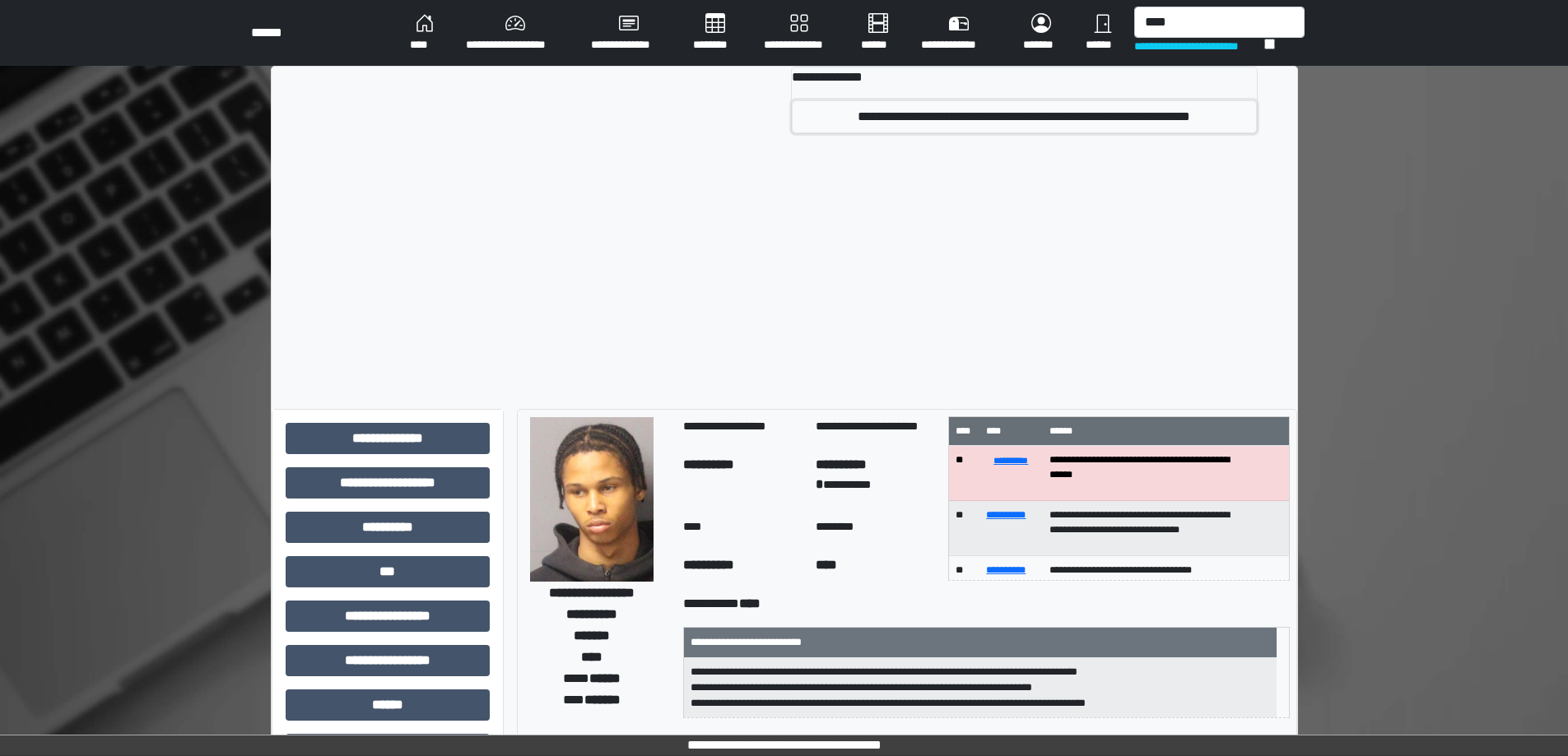 click on "**********" at bounding box center [1024, 117] 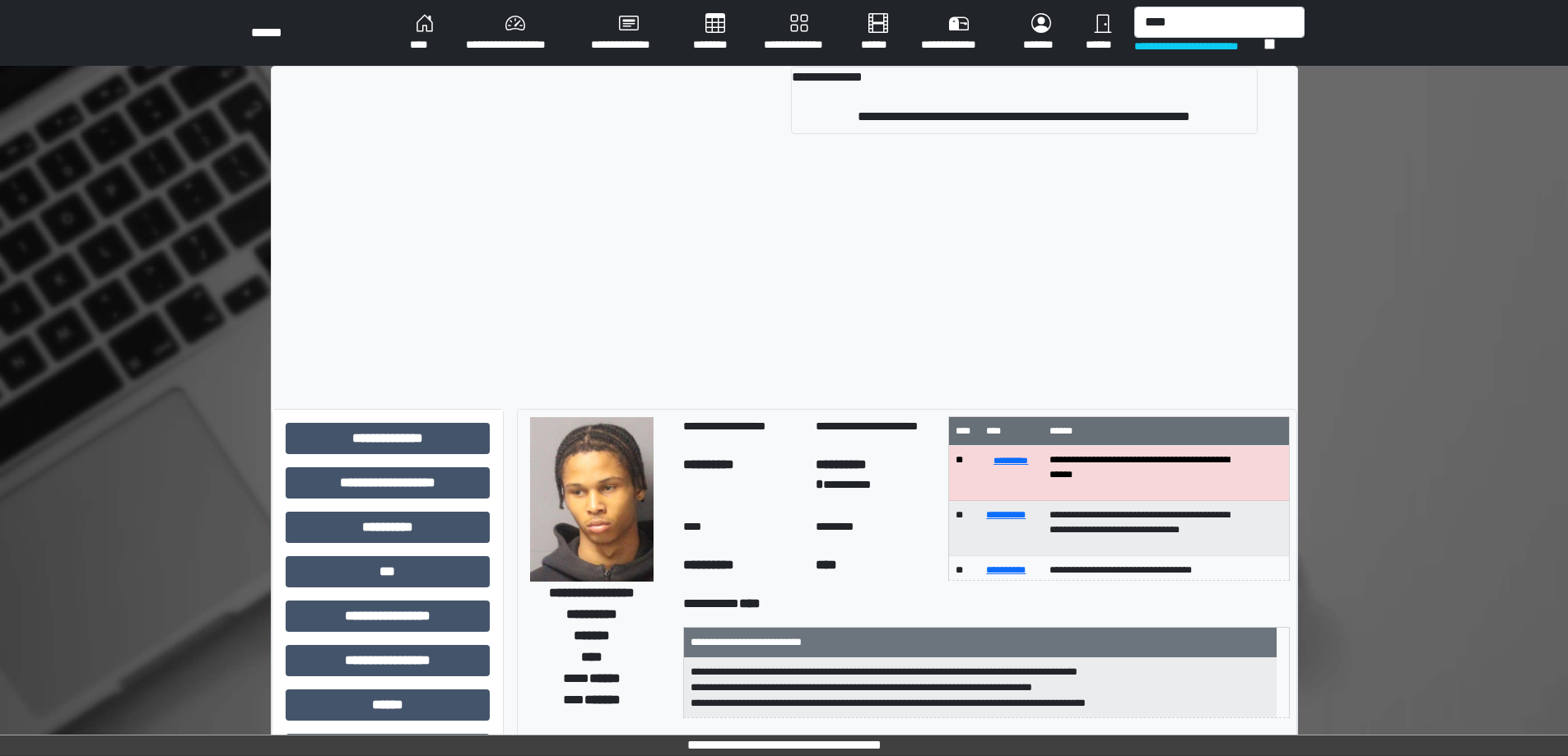 type 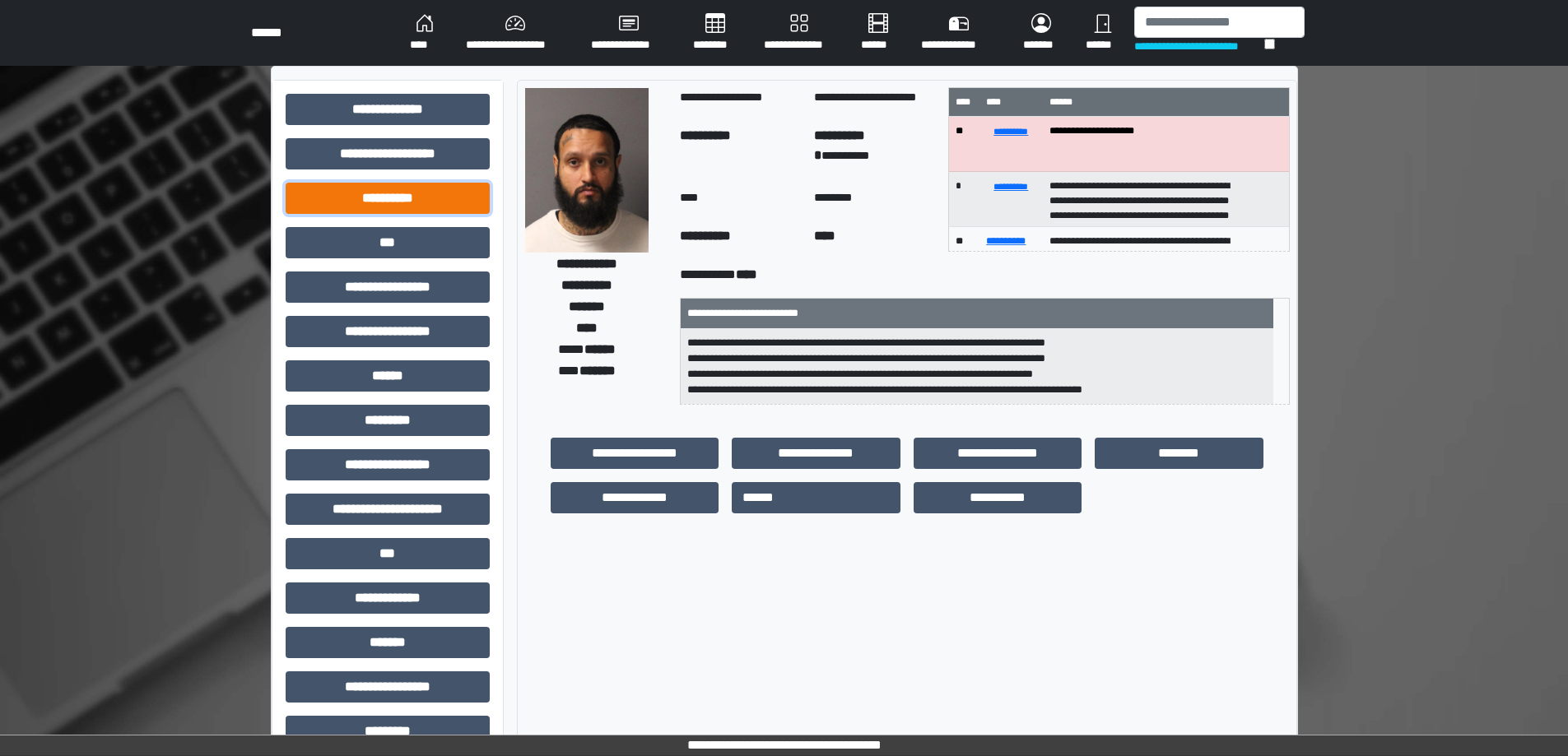click on "**********" at bounding box center [388, 198] 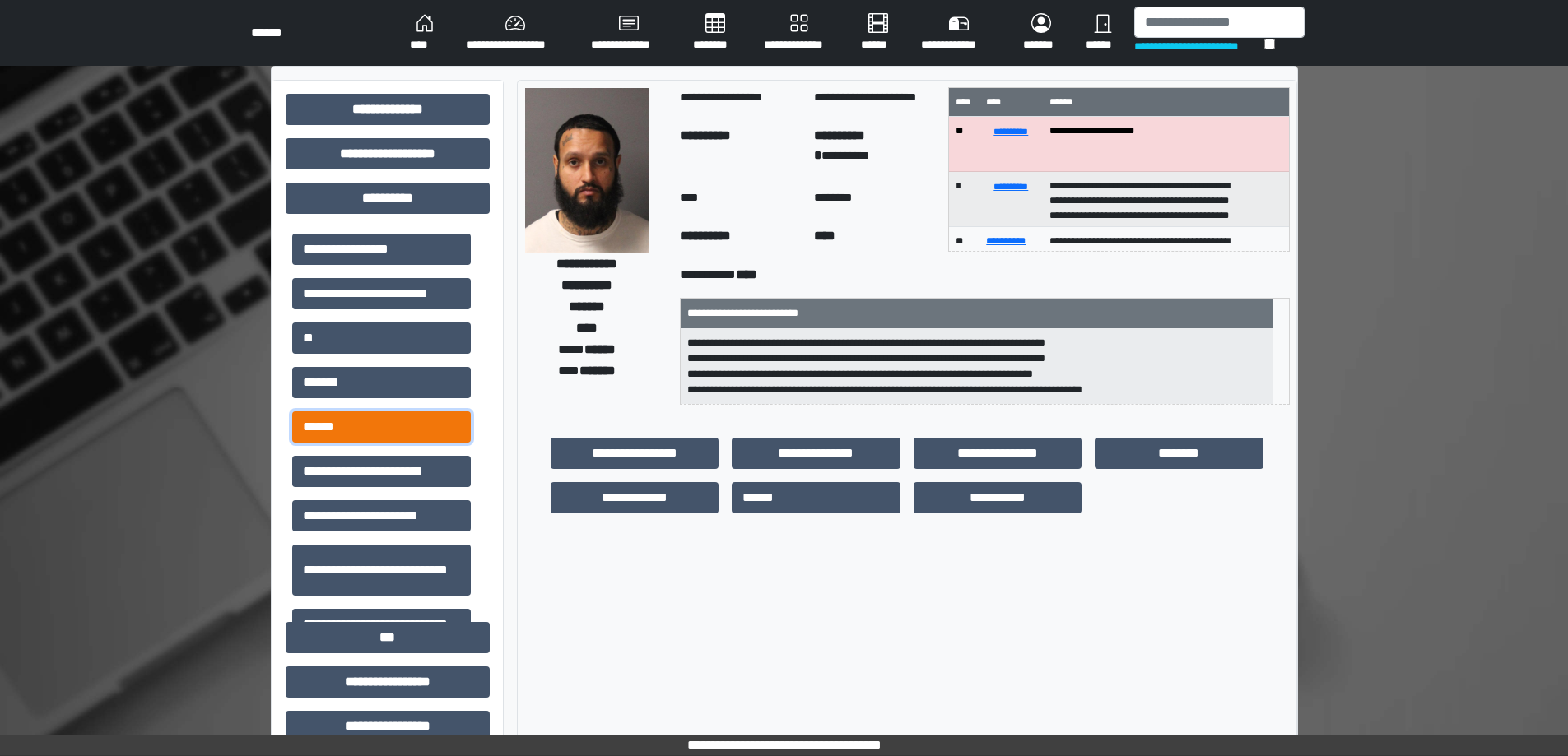 click on "******" at bounding box center [381, 427] 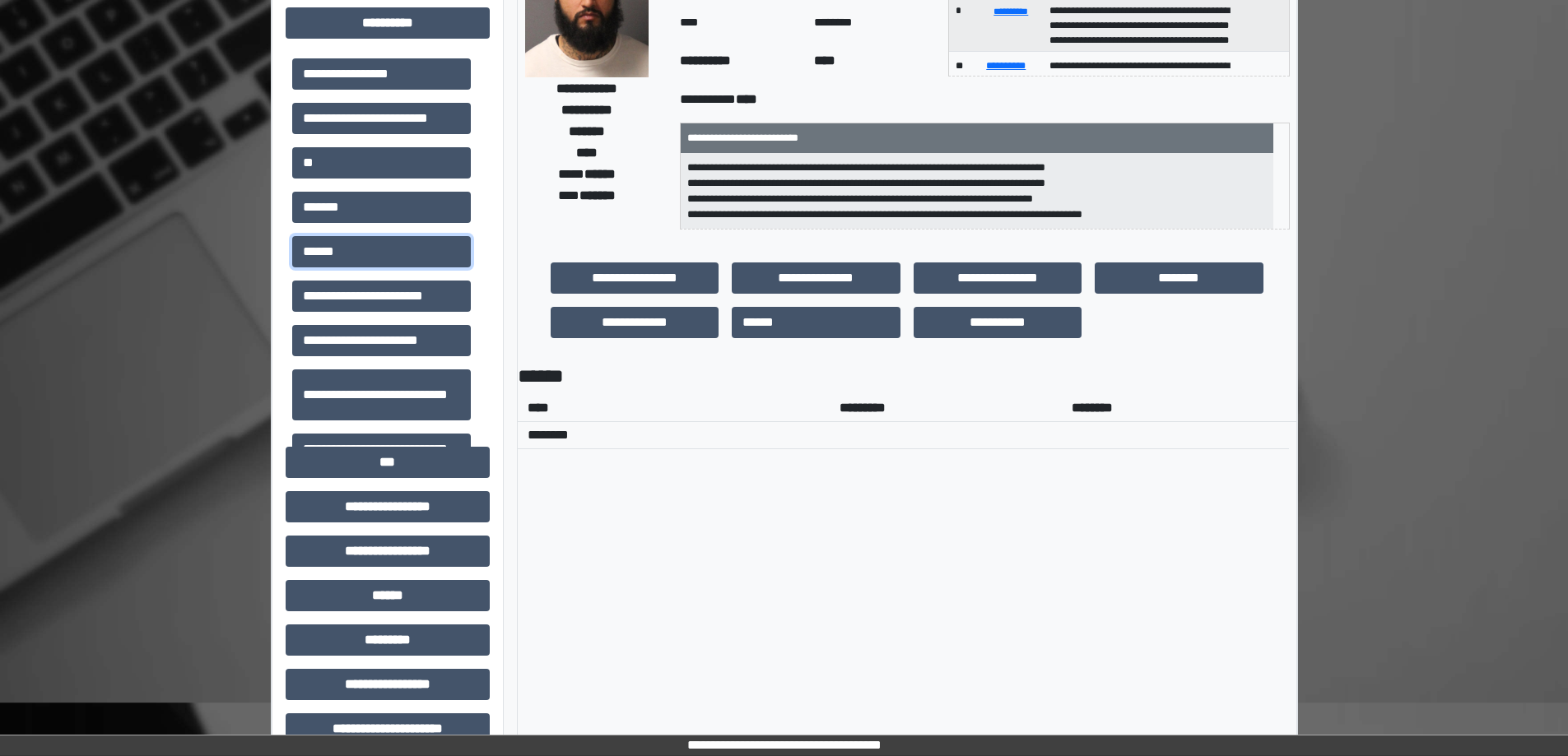 scroll, scrollTop: 494, scrollLeft: 0, axis: vertical 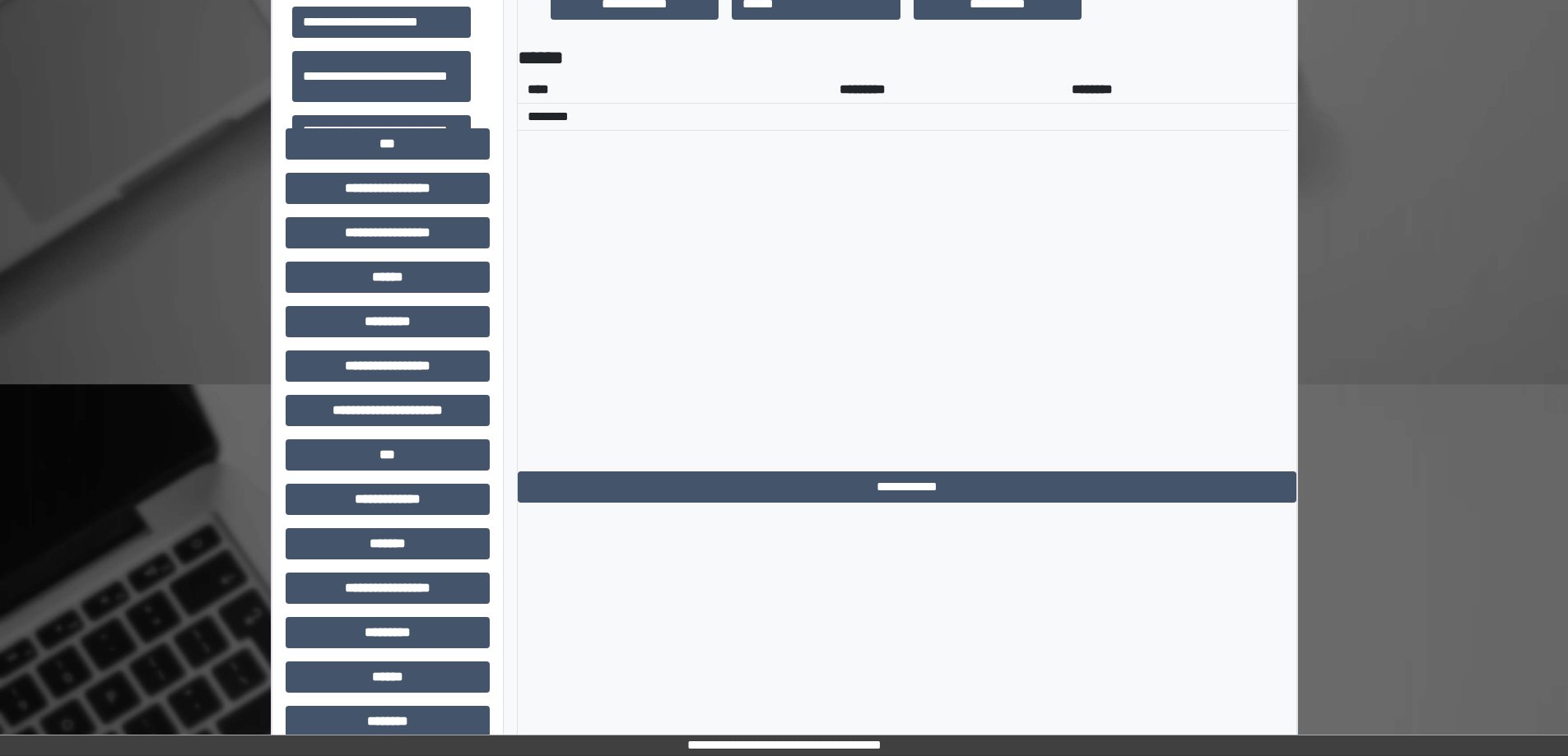 click on "**********" at bounding box center [907, 220] 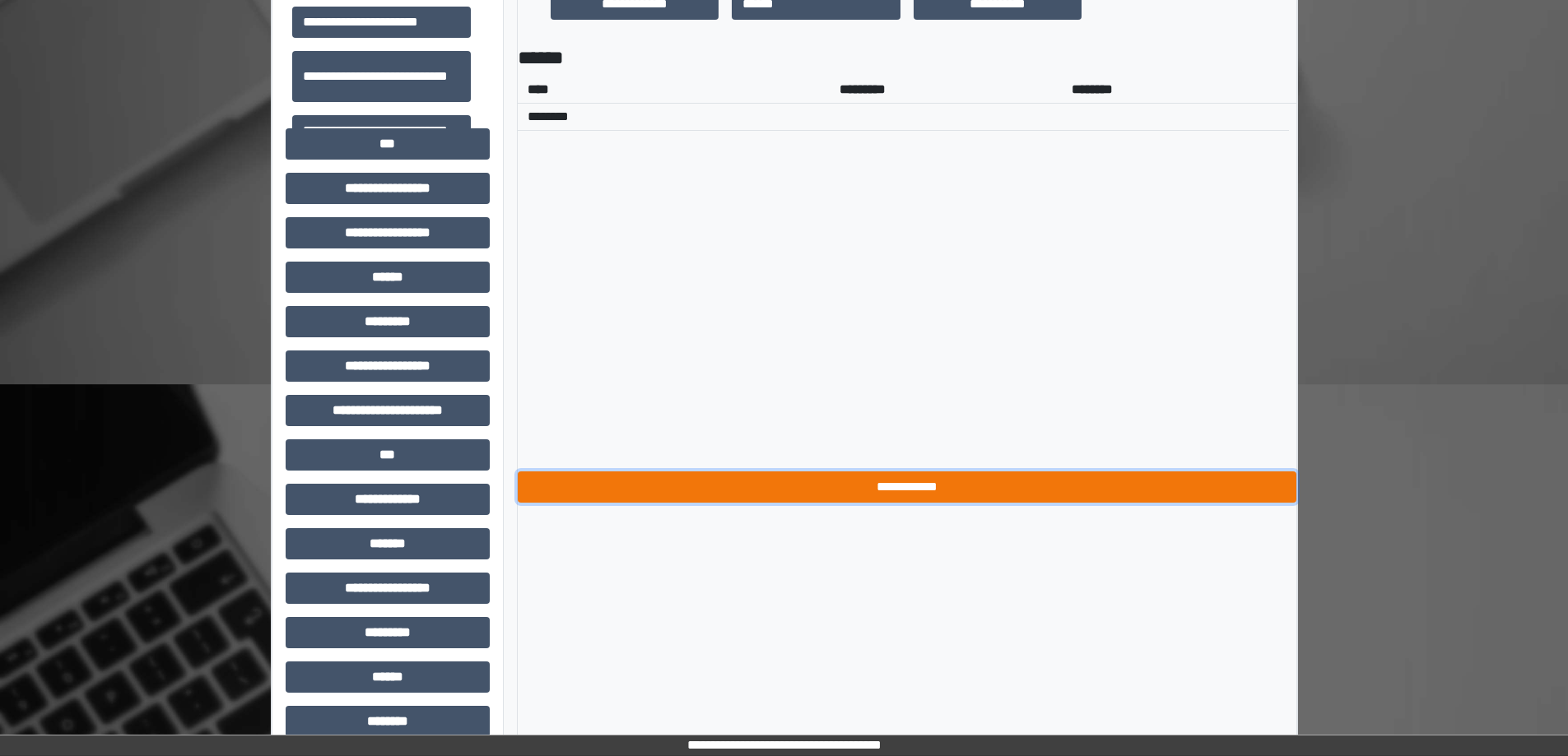 click on "**********" at bounding box center [907, 487] 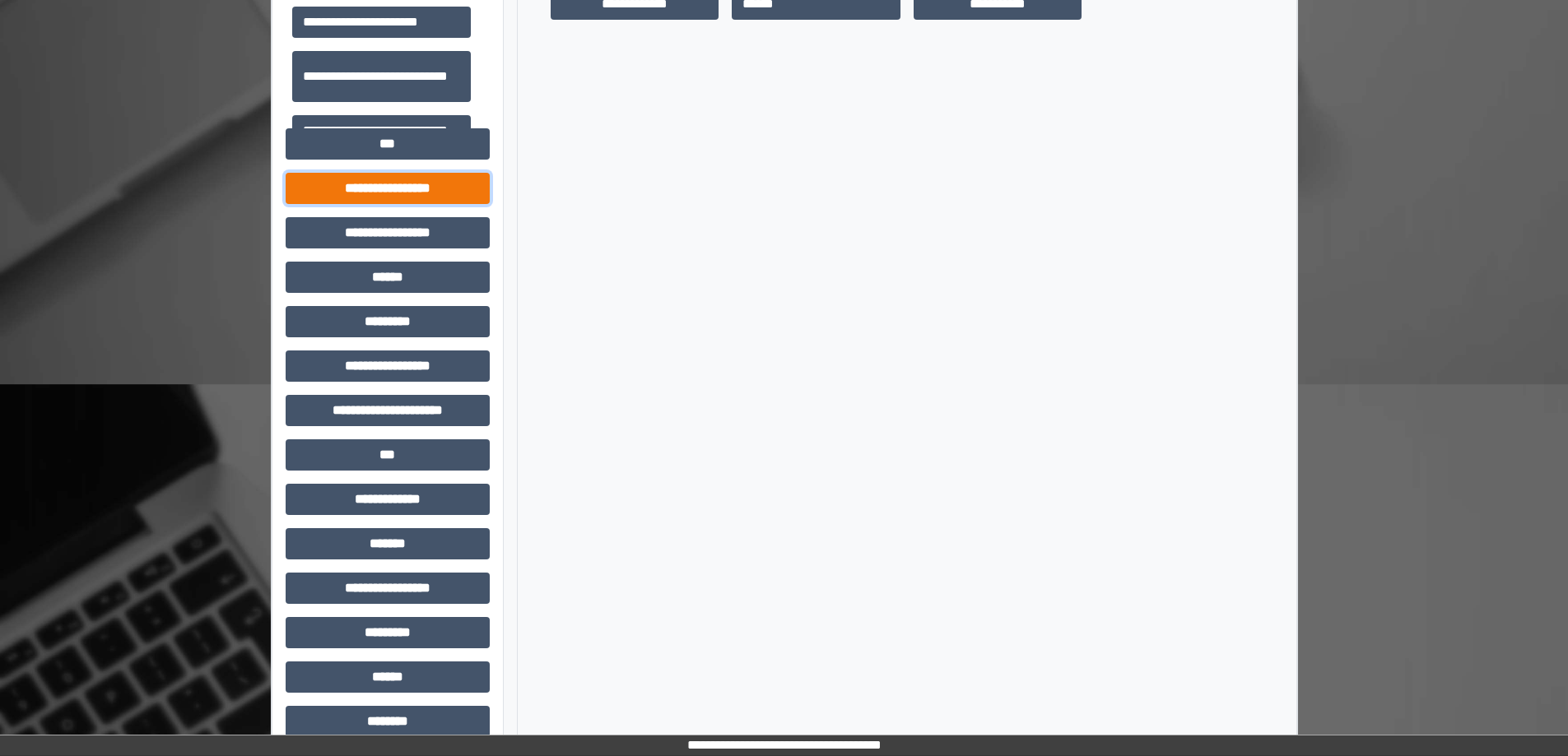 click on "**********" at bounding box center (388, 188) 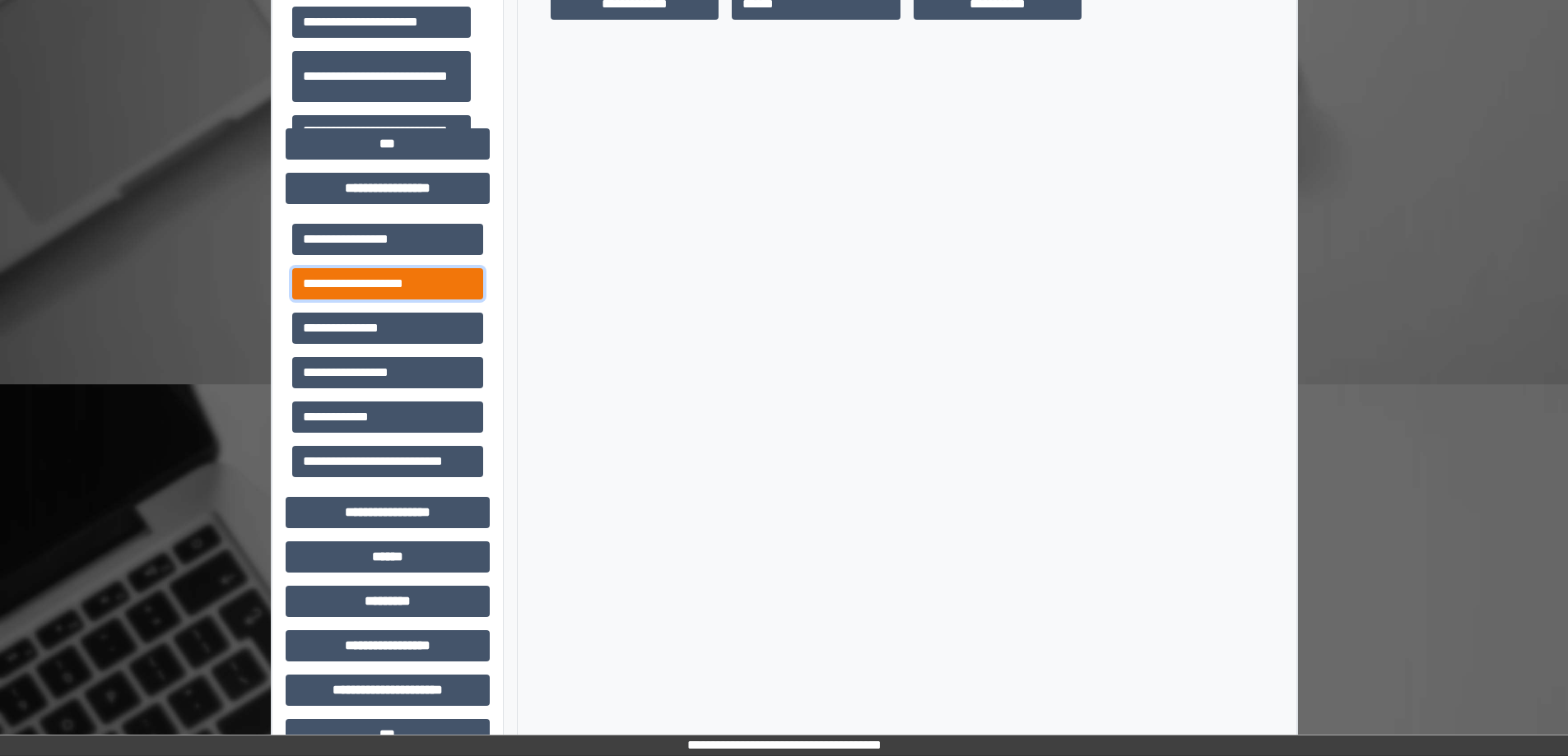 click on "**********" at bounding box center (388, 284) 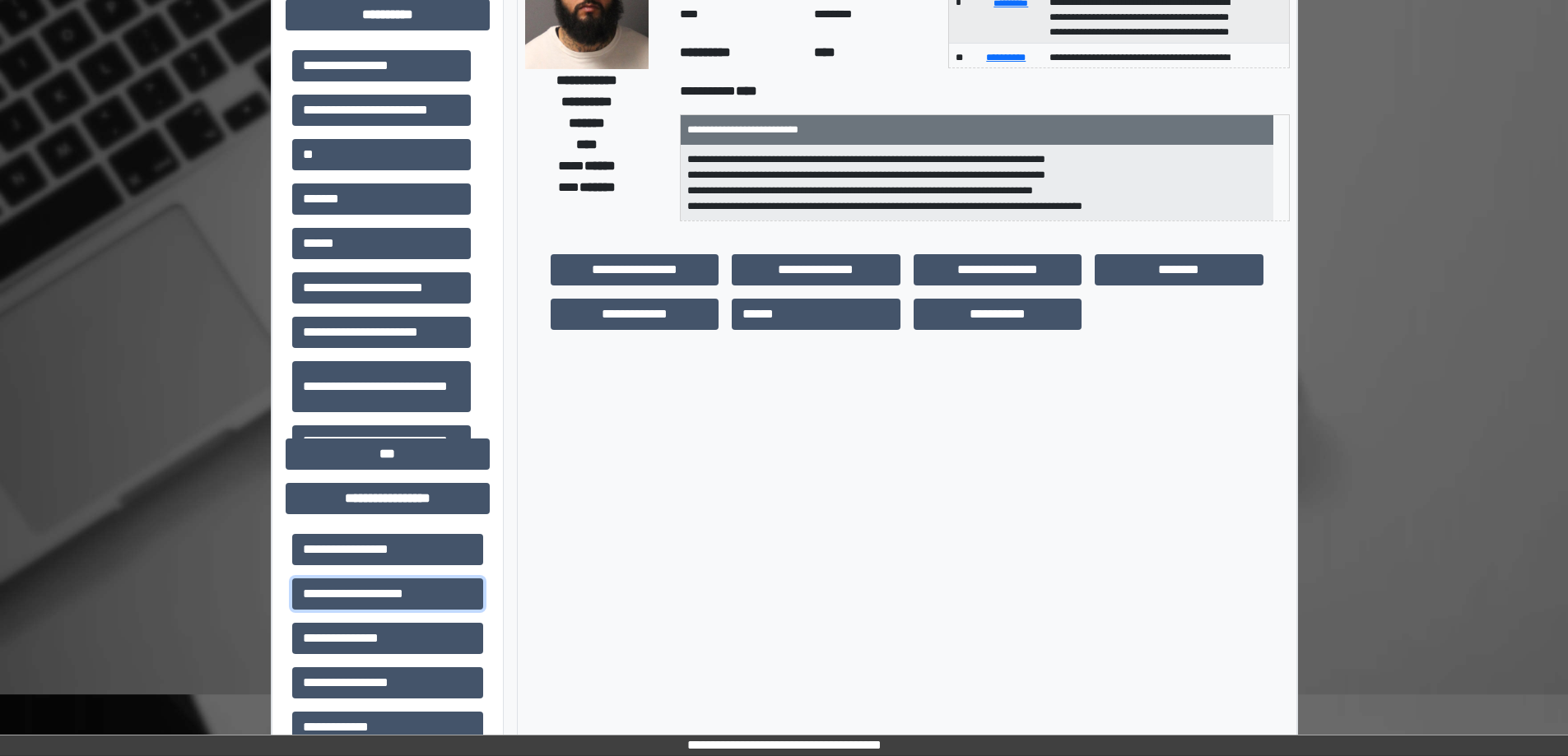 scroll, scrollTop: 0, scrollLeft: 0, axis: both 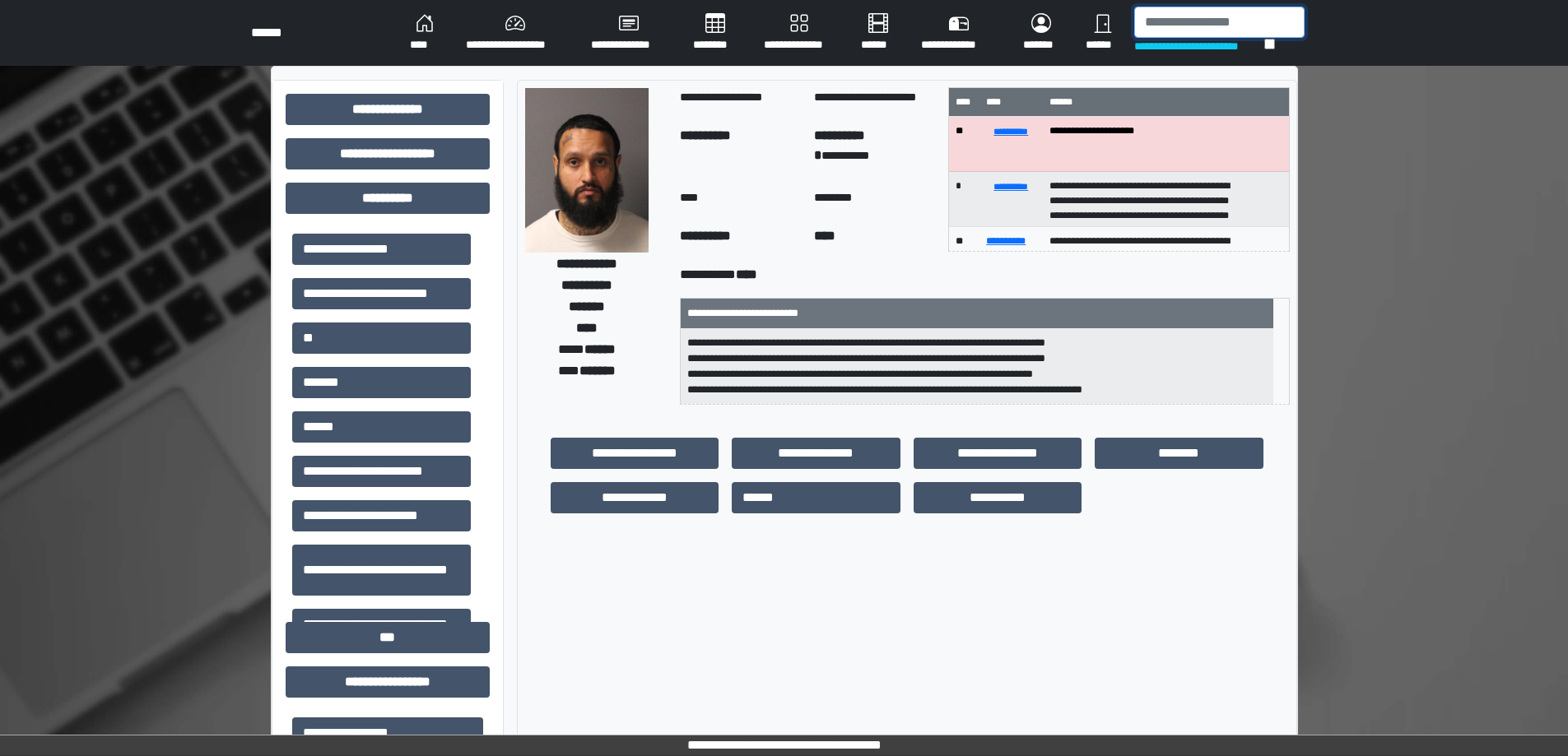 click at bounding box center (1219, 22) 